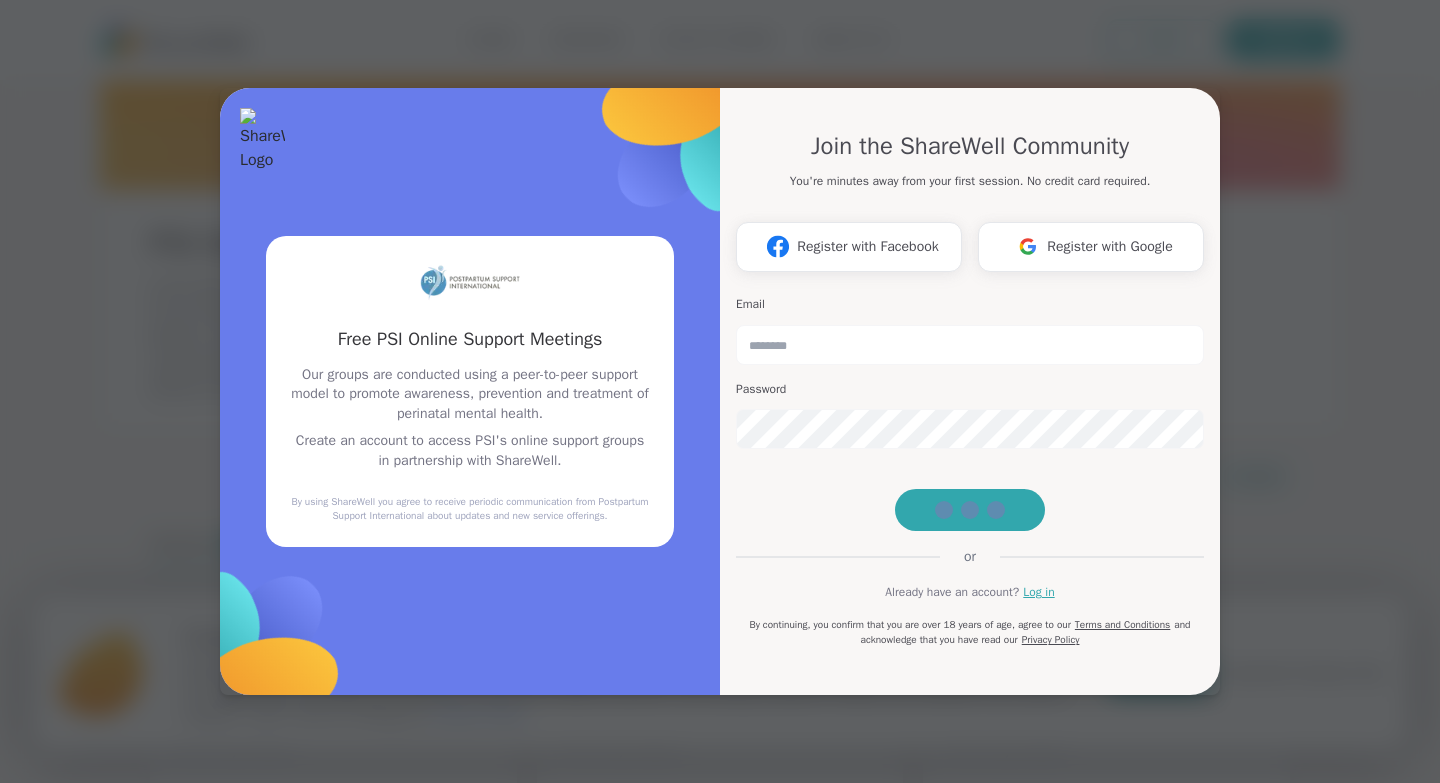 scroll, scrollTop: 0, scrollLeft: 0, axis: both 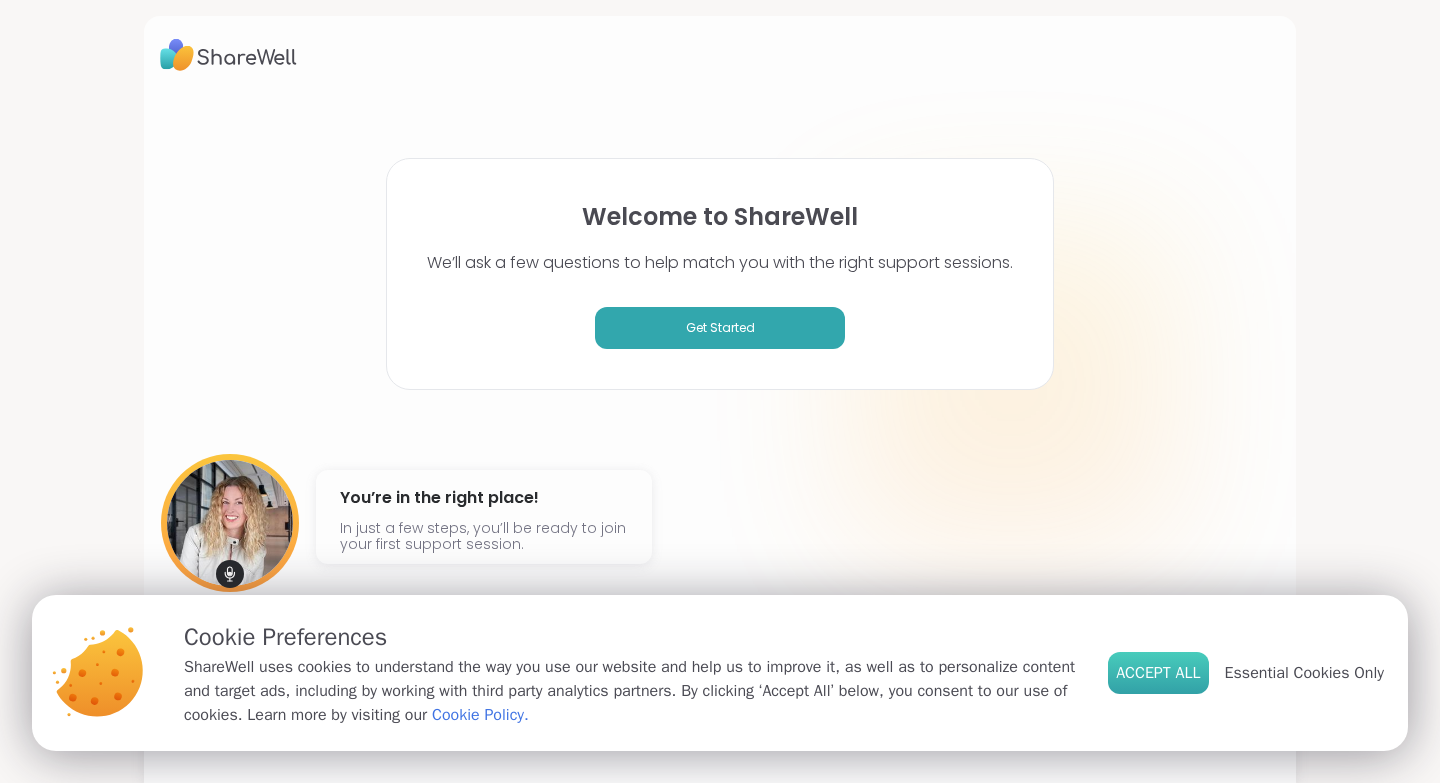 click on "Accept All" at bounding box center (1158, 673) 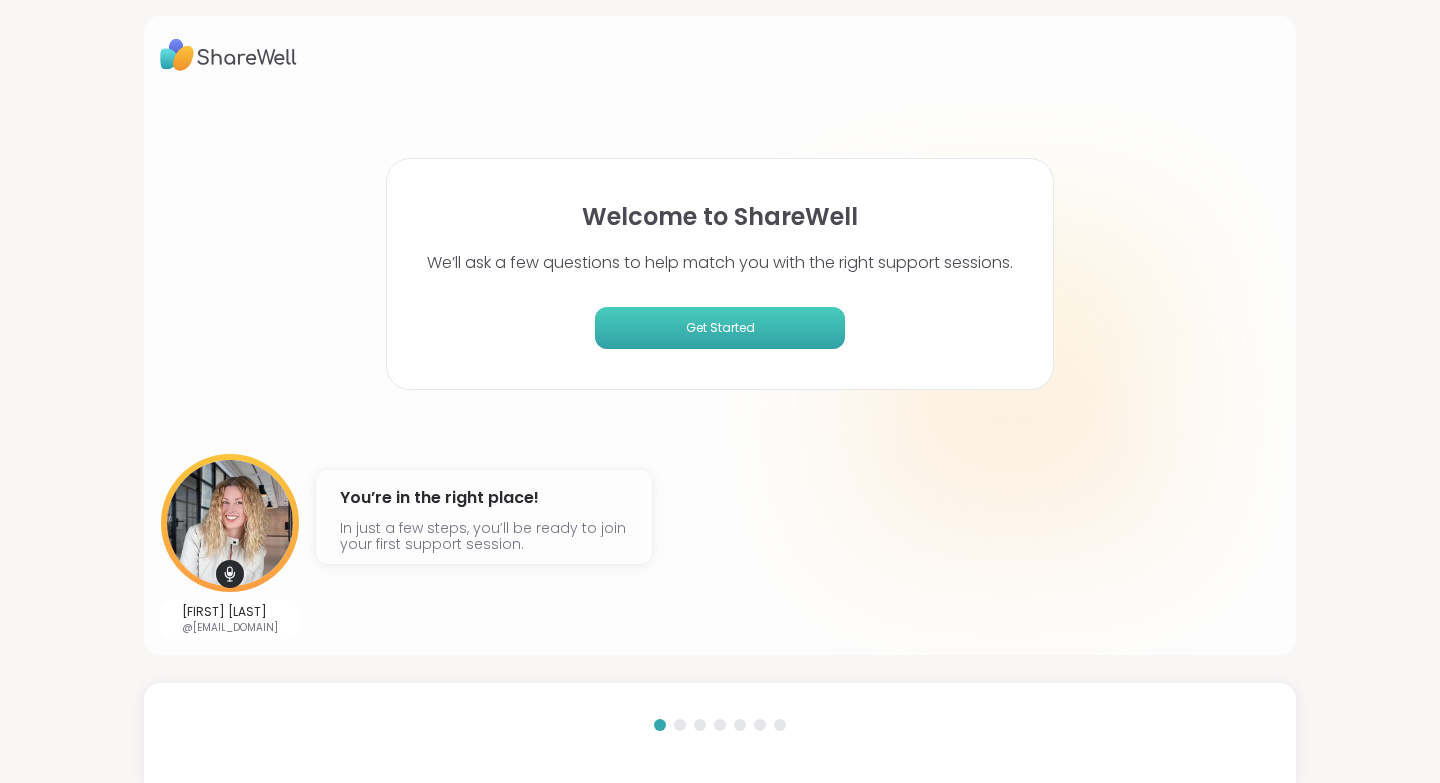 click on "Get Started" at bounding box center [720, 328] 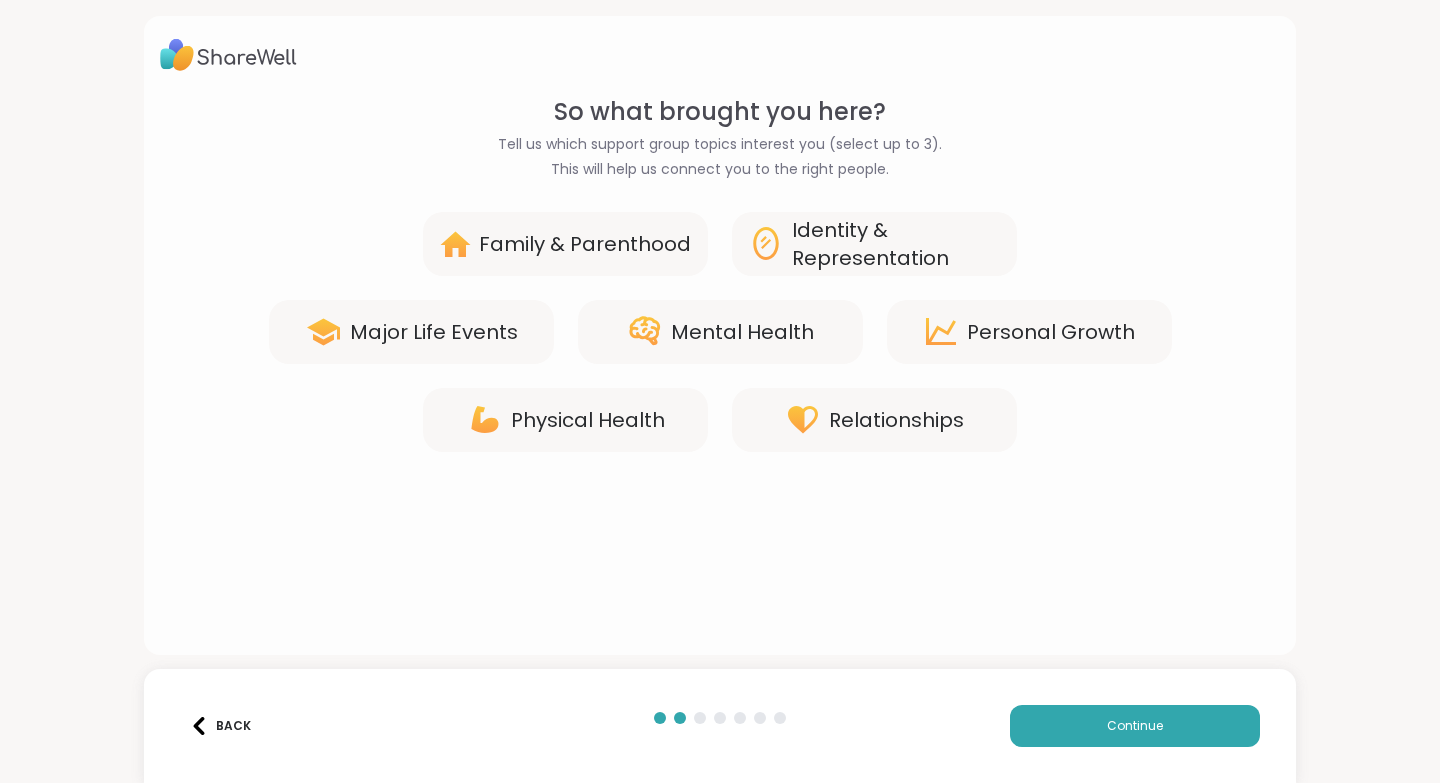 click on "Family & Parenthood" at bounding box center (585, 244) 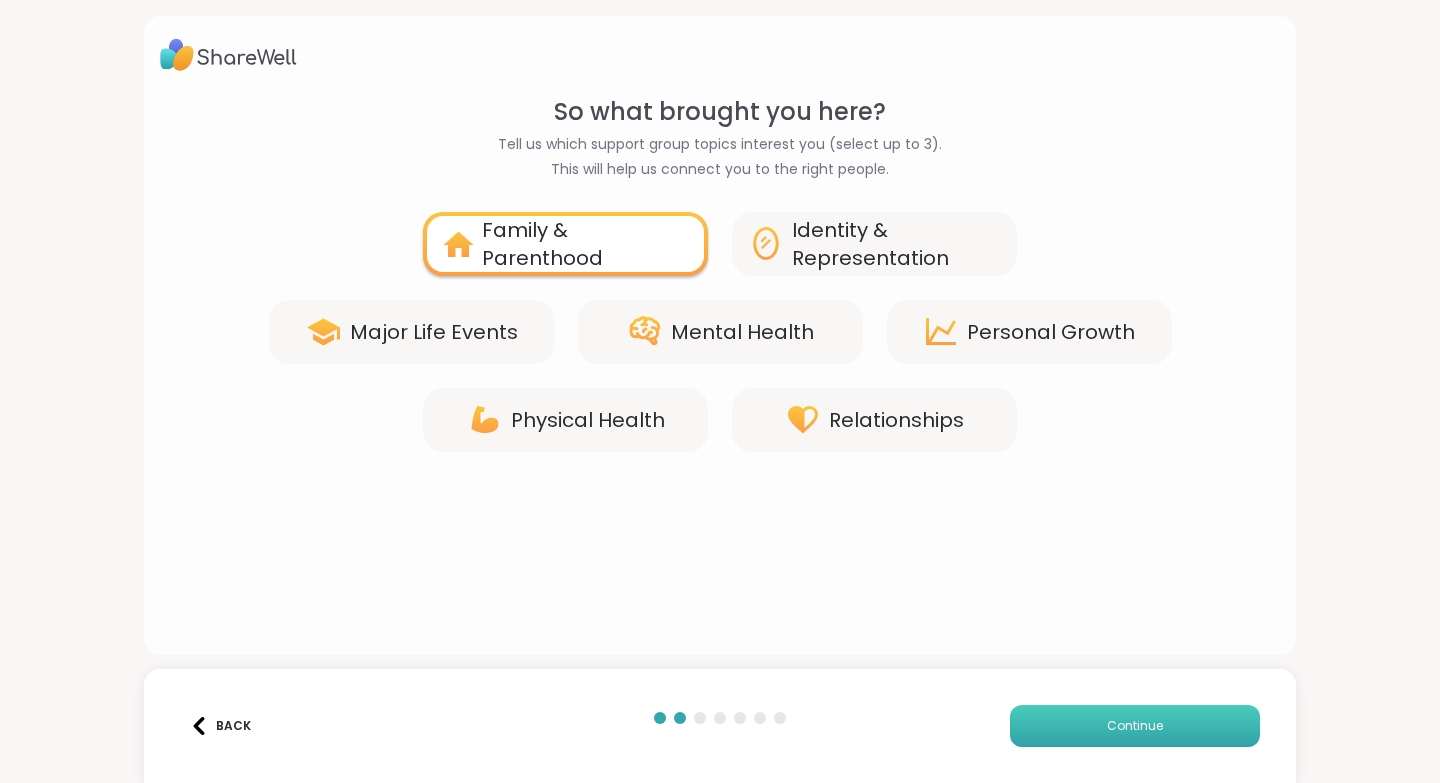 click on "Continue" at bounding box center (1135, 726) 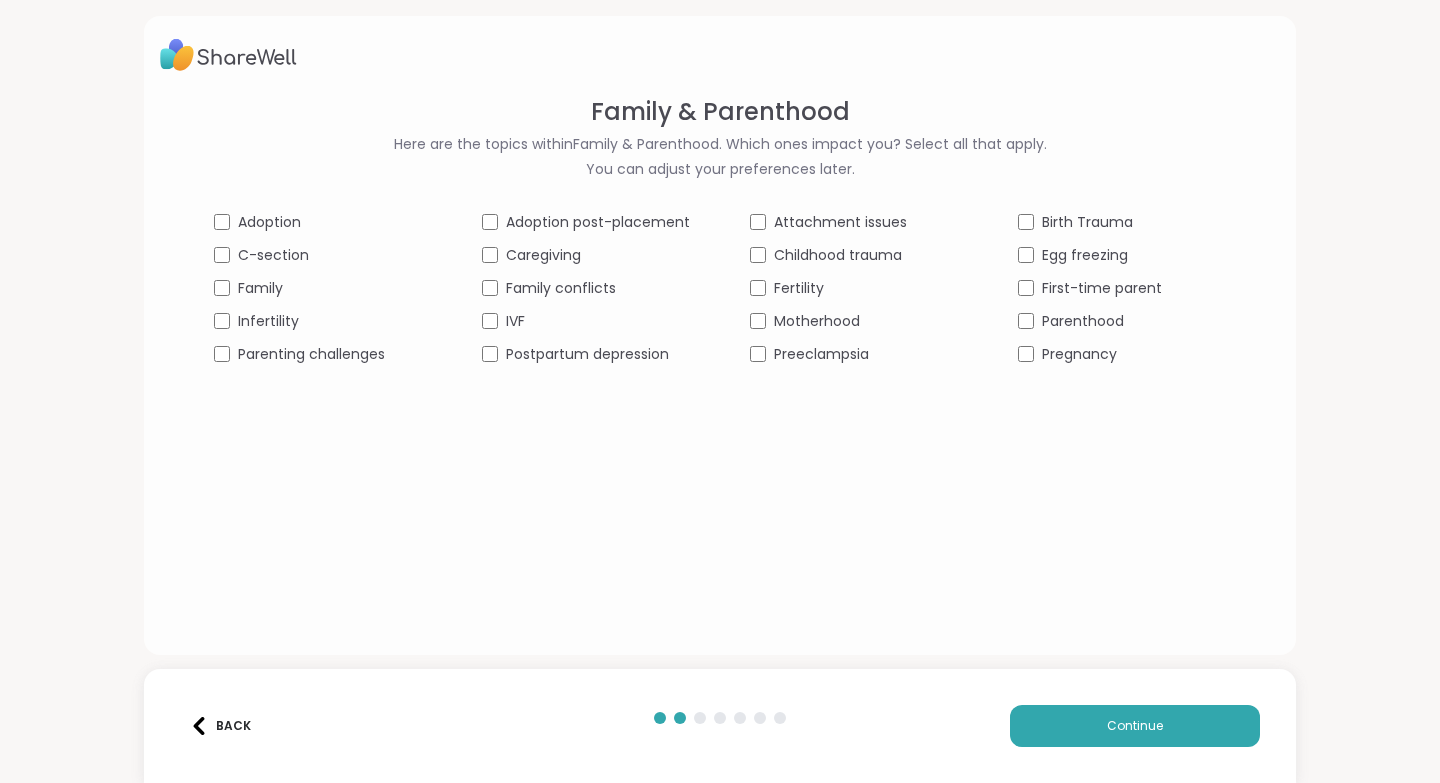 click on "Infertility" at bounding box center [268, 321] 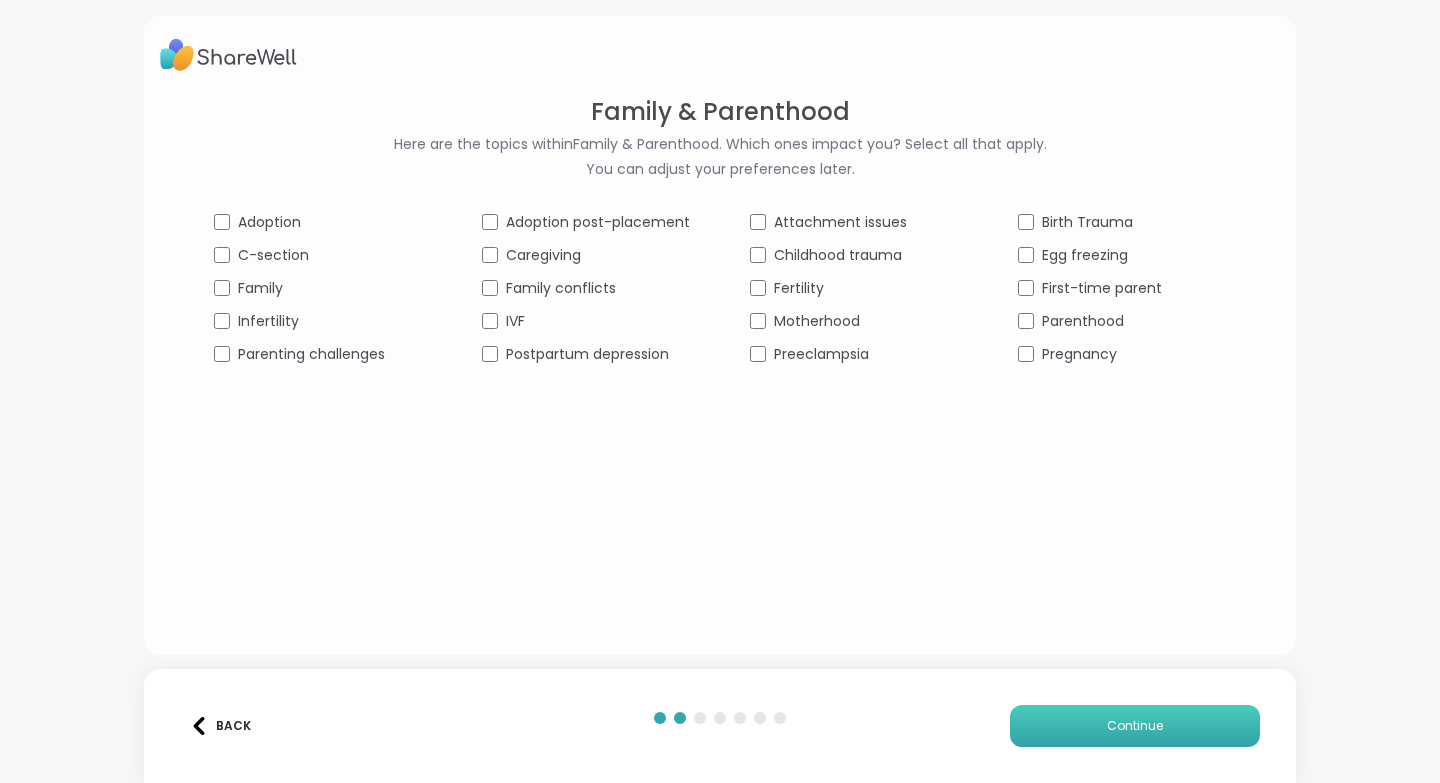 click on "Continue" at bounding box center [1135, 726] 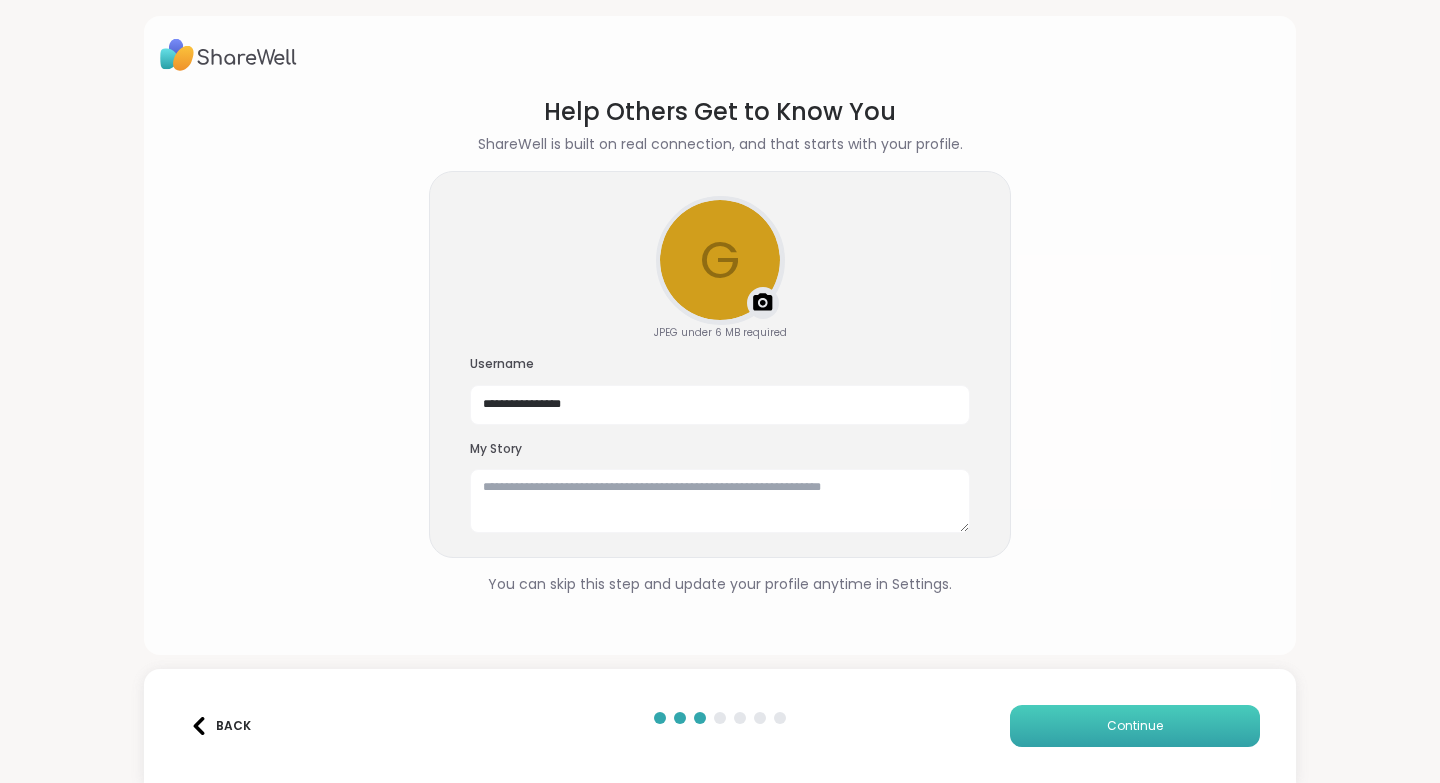 click on "Continue" at bounding box center (1135, 726) 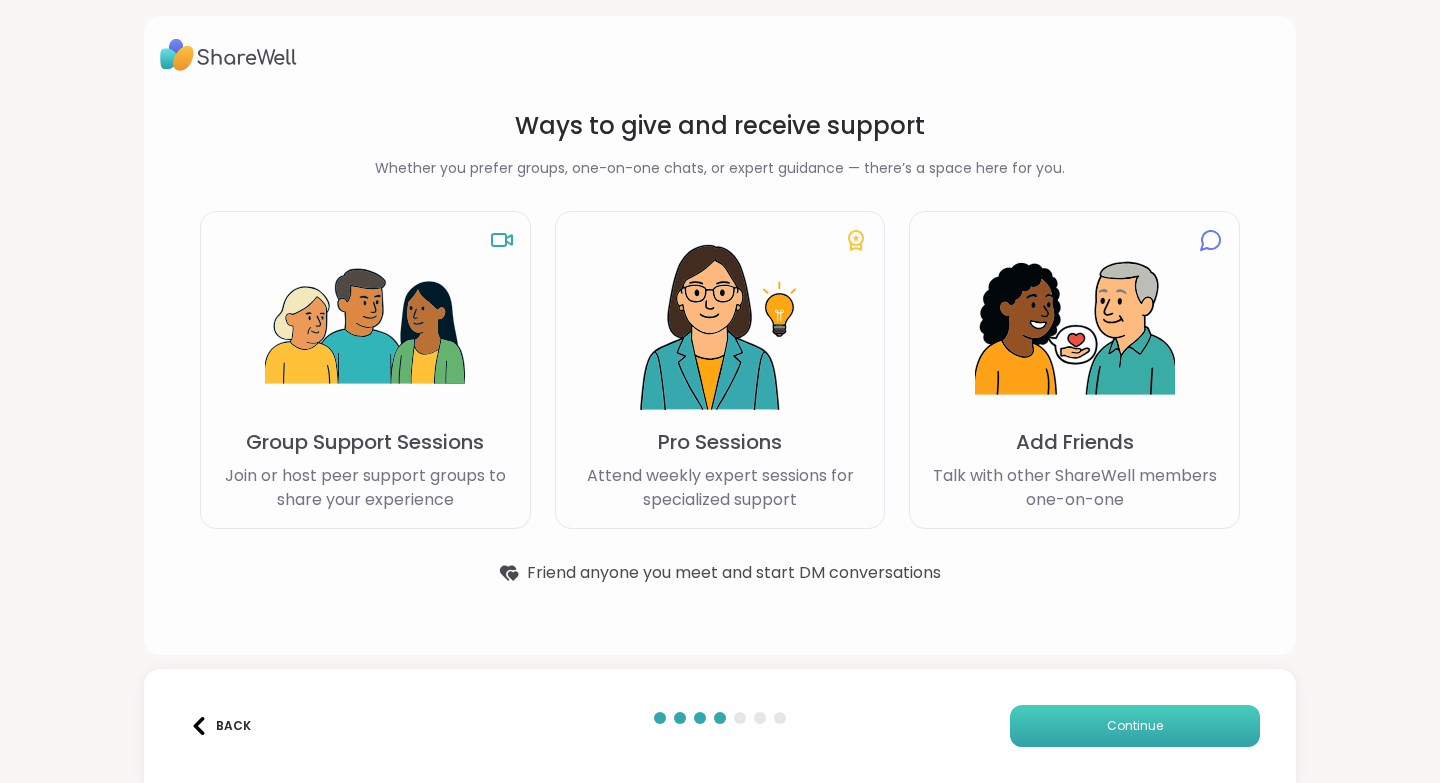 click on "Continue" at bounding box center [1135, 726] 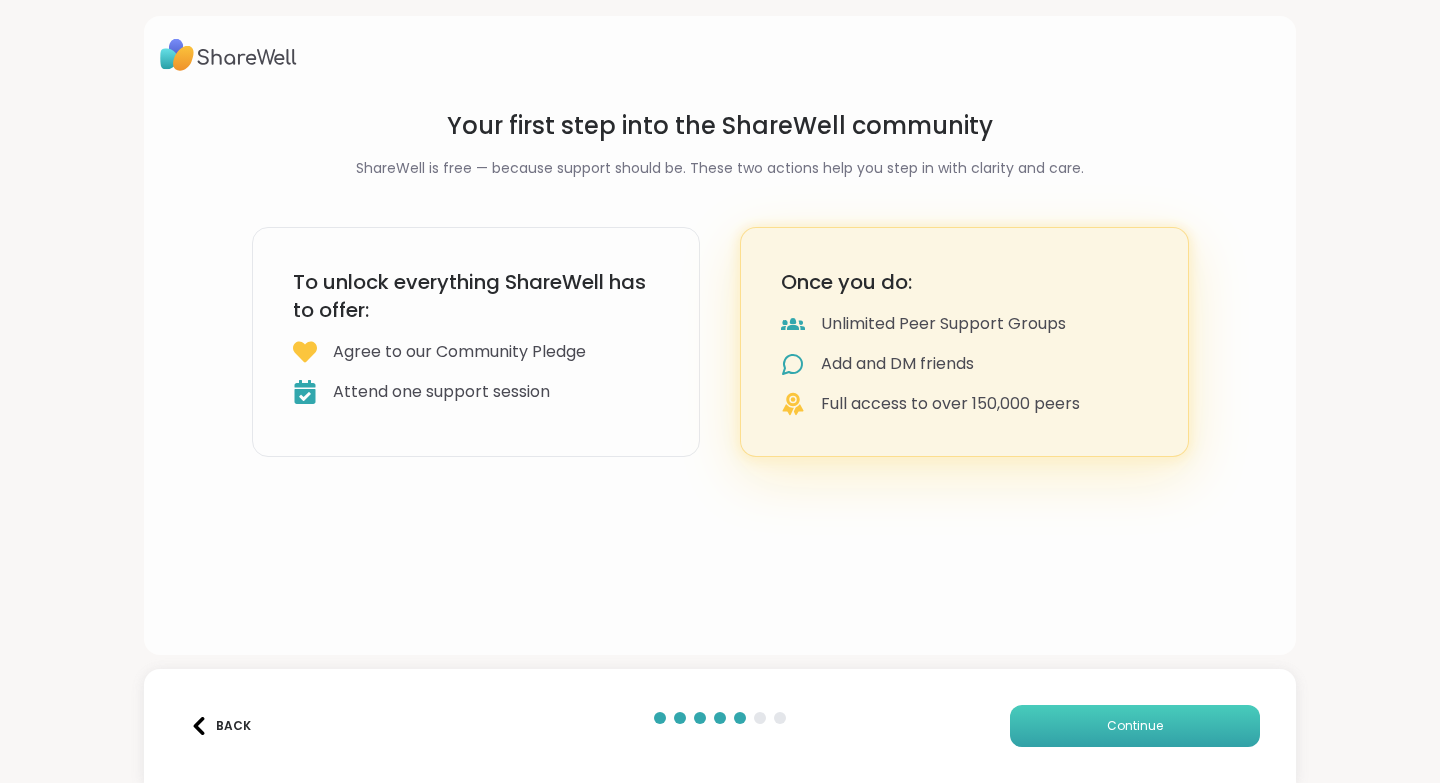 click on "Continue" at bounding box center (1135, 726) 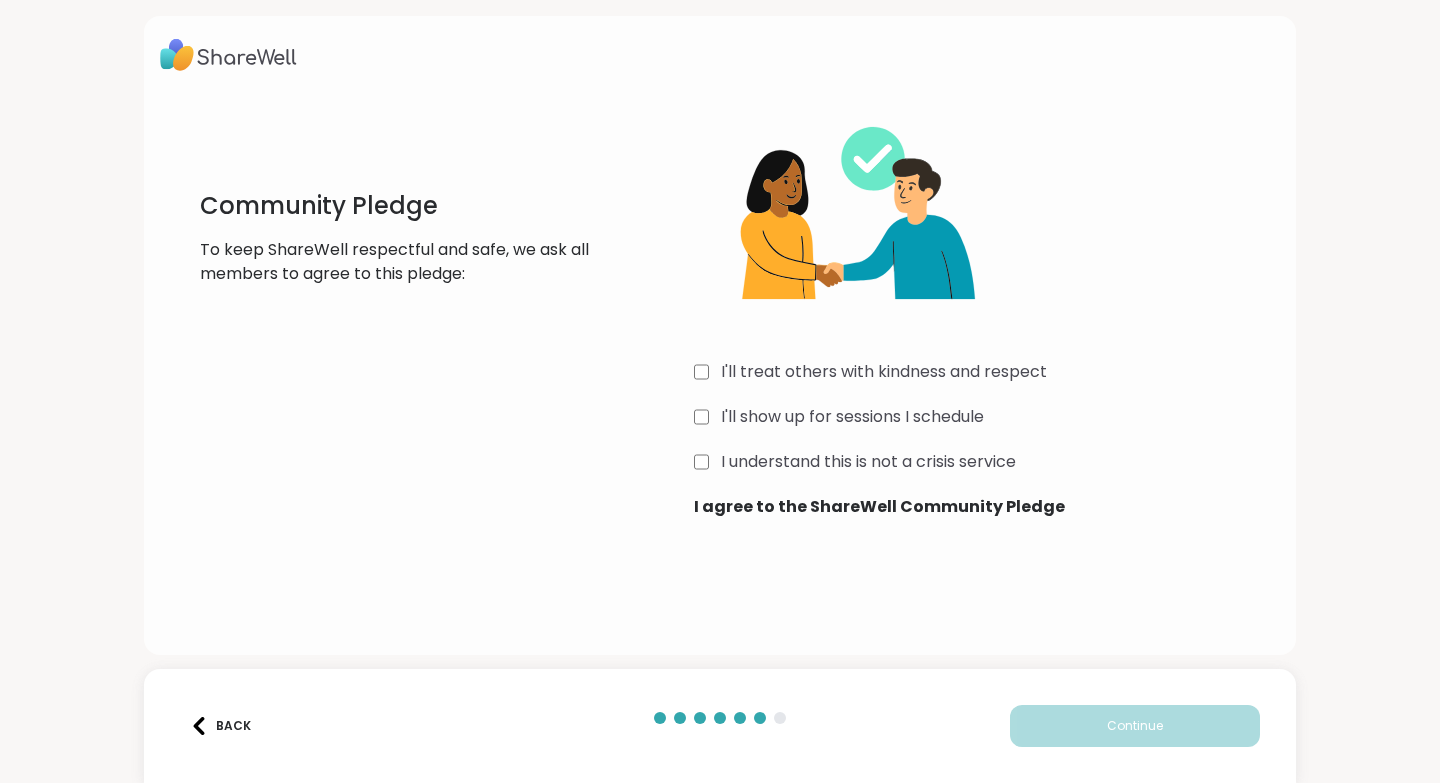 click on "I'll treat others with kindness and respect" at bounding box center (884, 372) 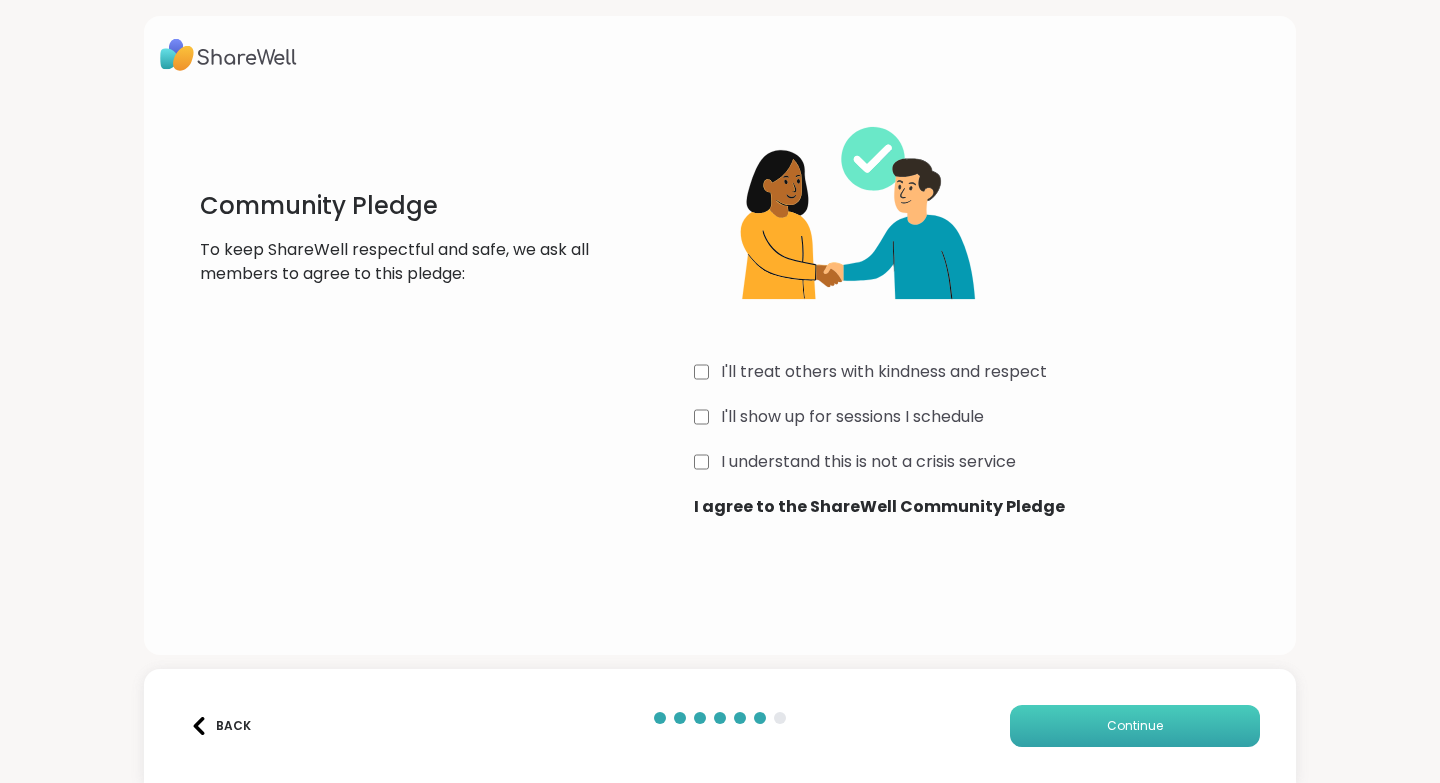 click on "Continue" at bounding box center (1135, 726) 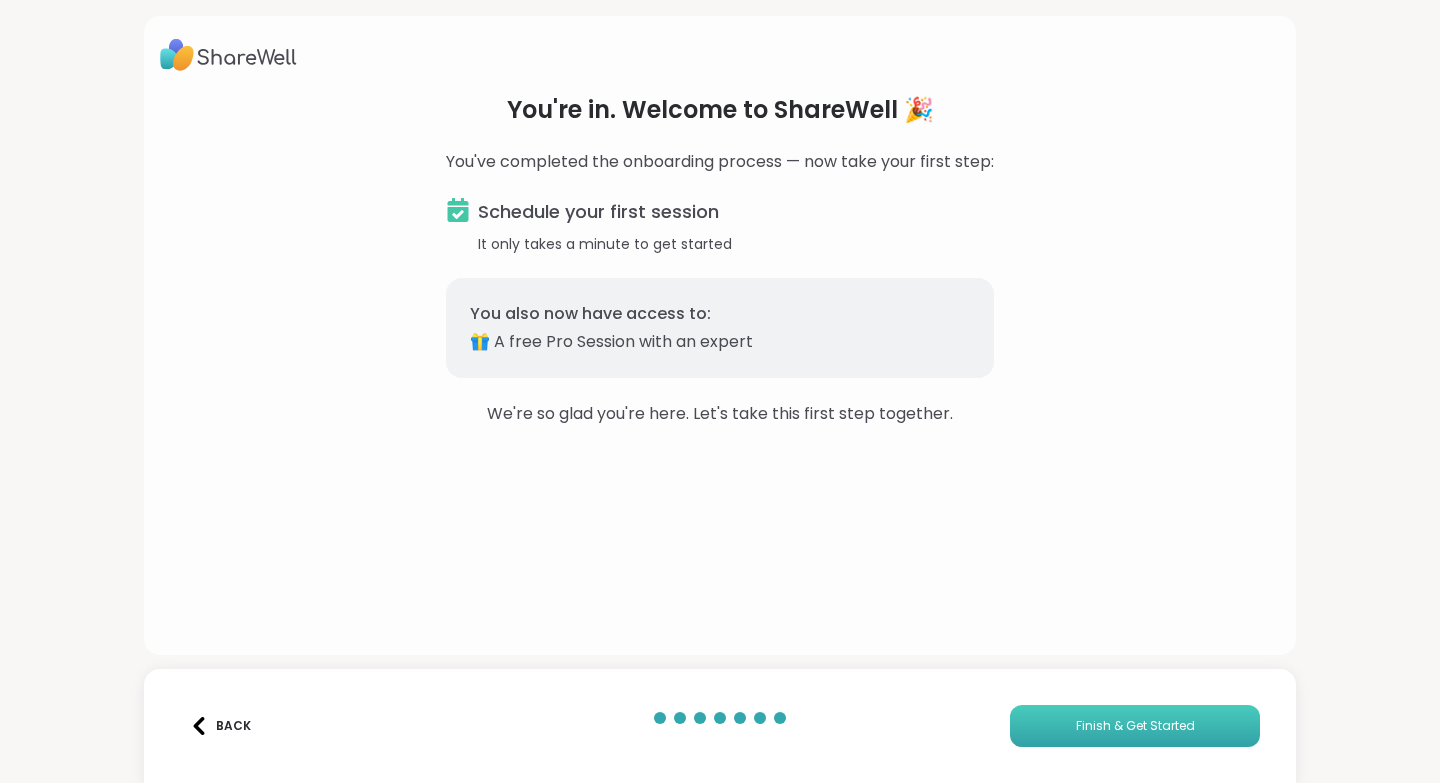 click on "Finish & Get Started" at bounding box center [1135, 726] 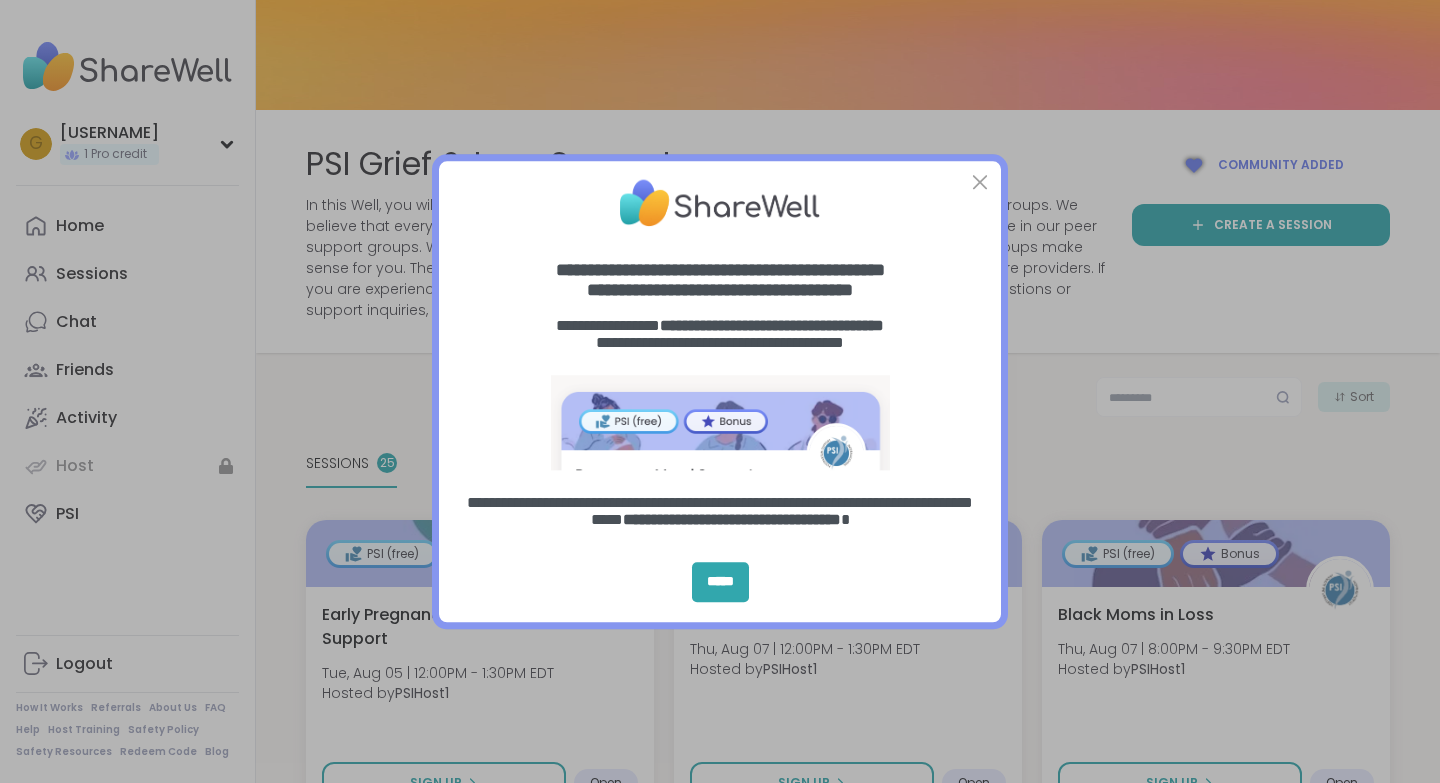 scroll, scrollTop: 0, scrollLeft: 0, axis: both 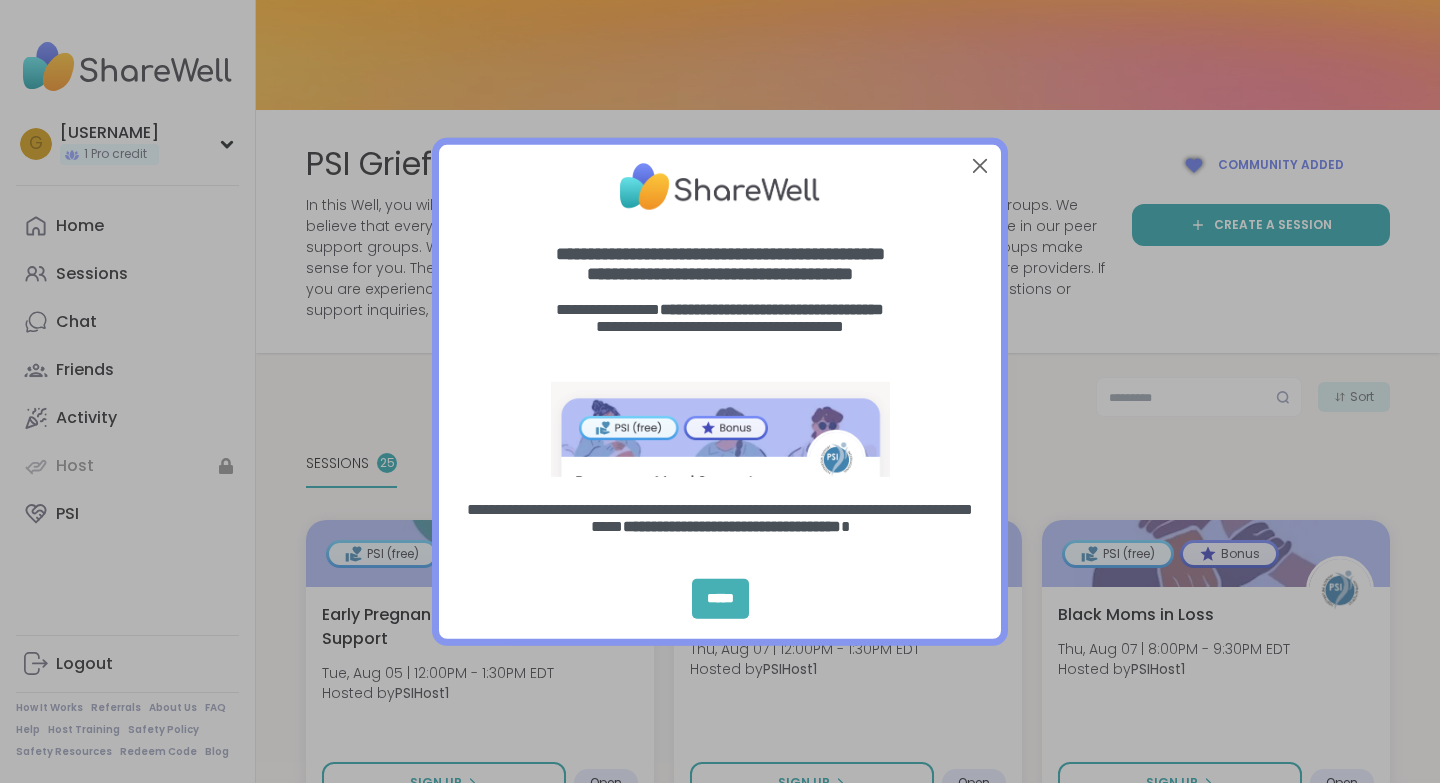 click on "*****" at bounding box center (720, 599) 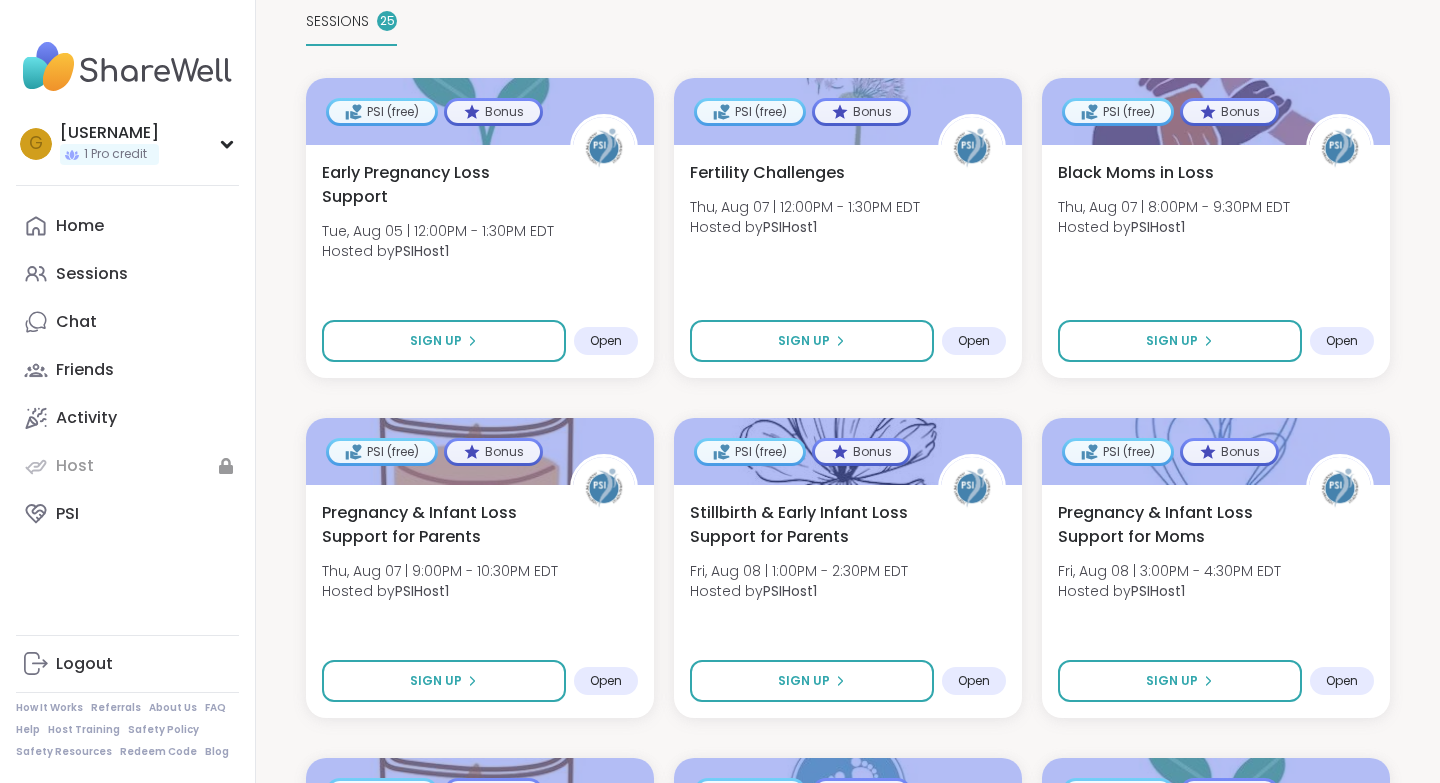 scroll, scrollTop: 464, scrollLeft: 0, axis: vertical 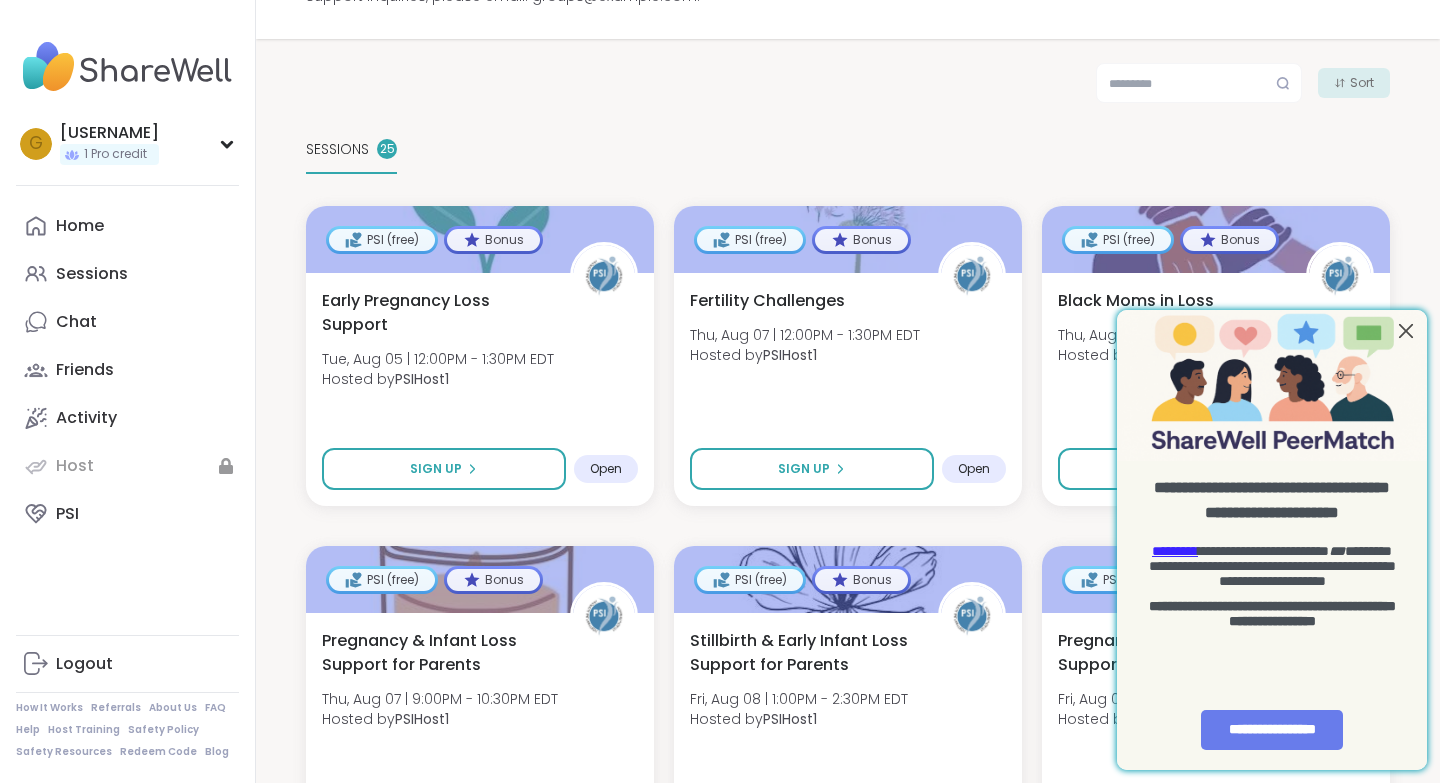 click at bounding box center (1406, 330) 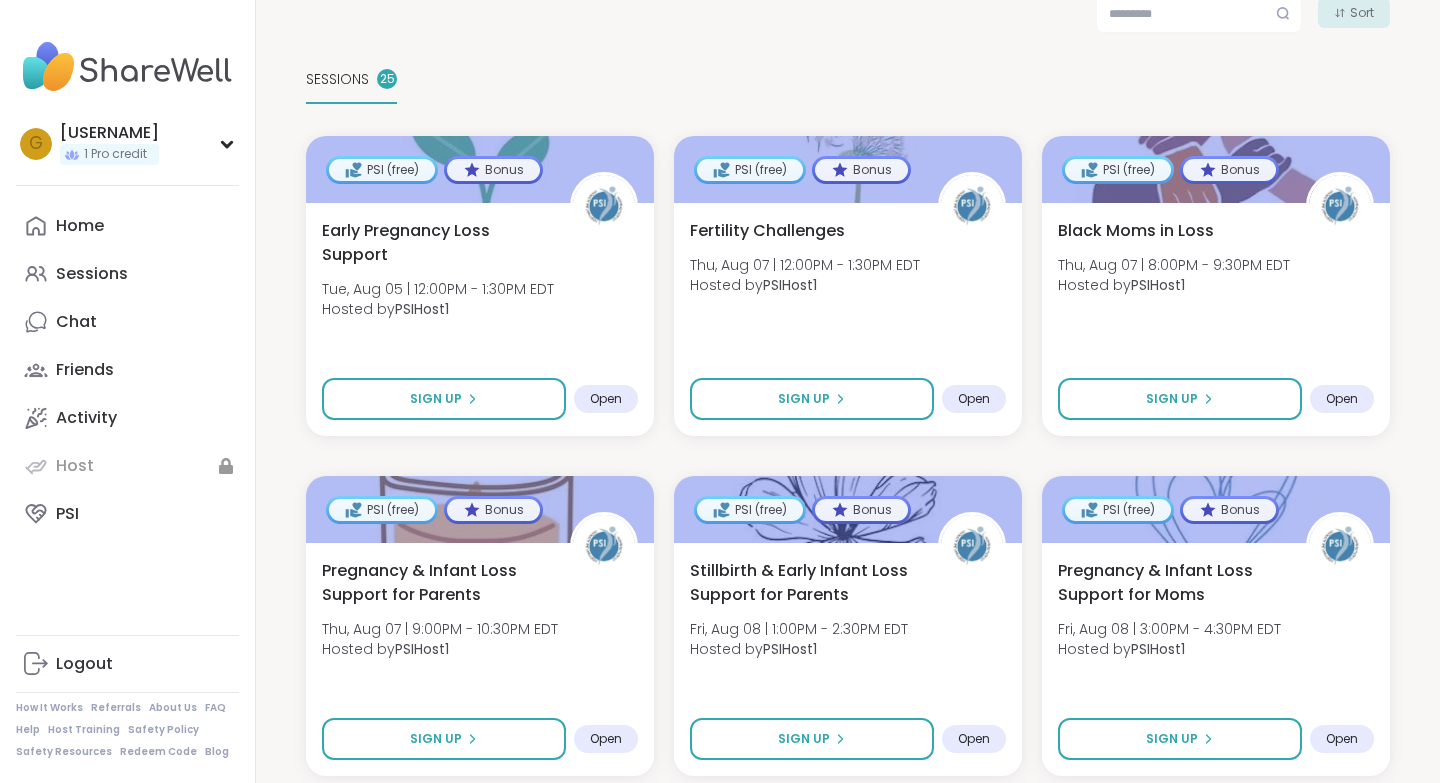 scroll, scrollTop: 383, scrollLeft: 0, axis: vertical 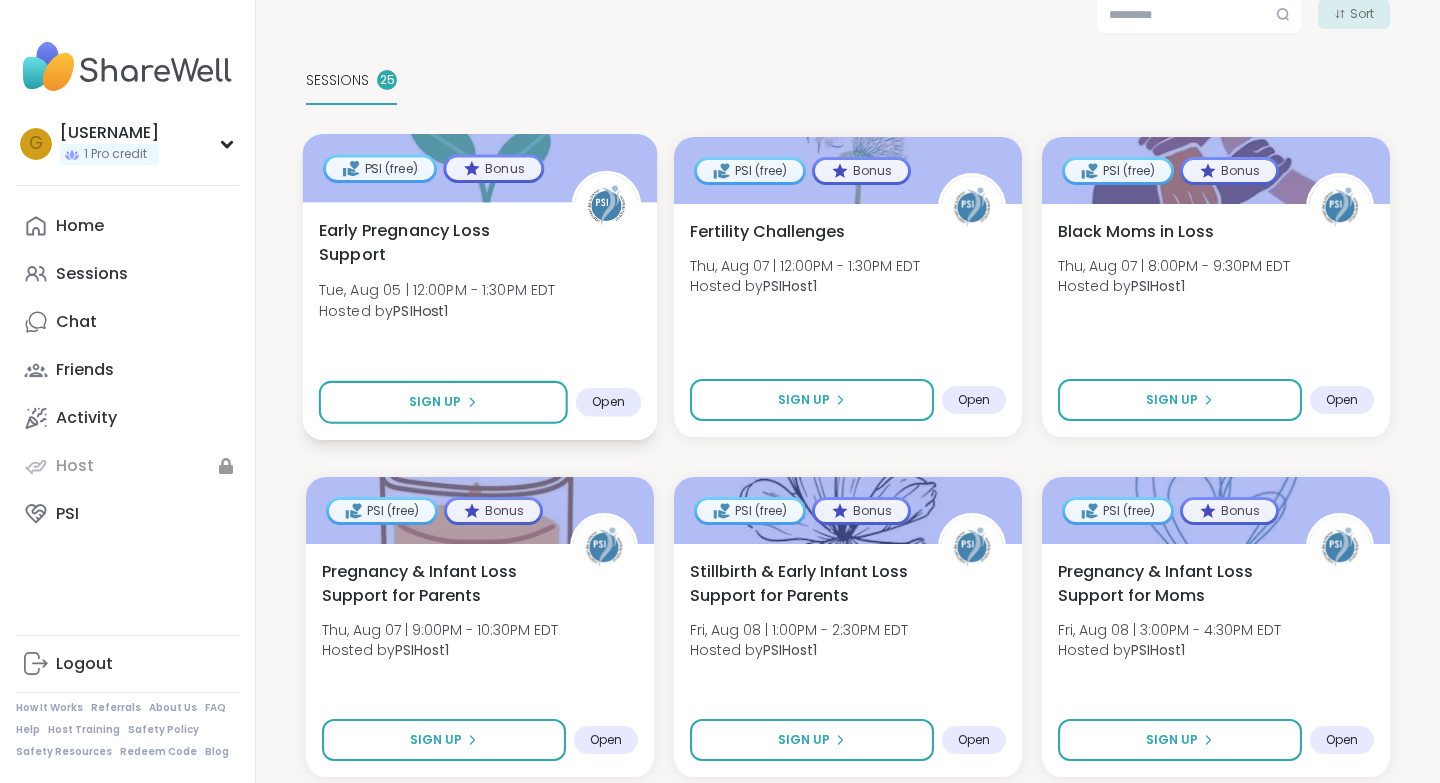 click on "Early Pregnancy Loss Support Tue, Aug 05 | 12:00PM - 1:30PM EDT Hosted by  PSIHost1" at bounding box center [480, 275] 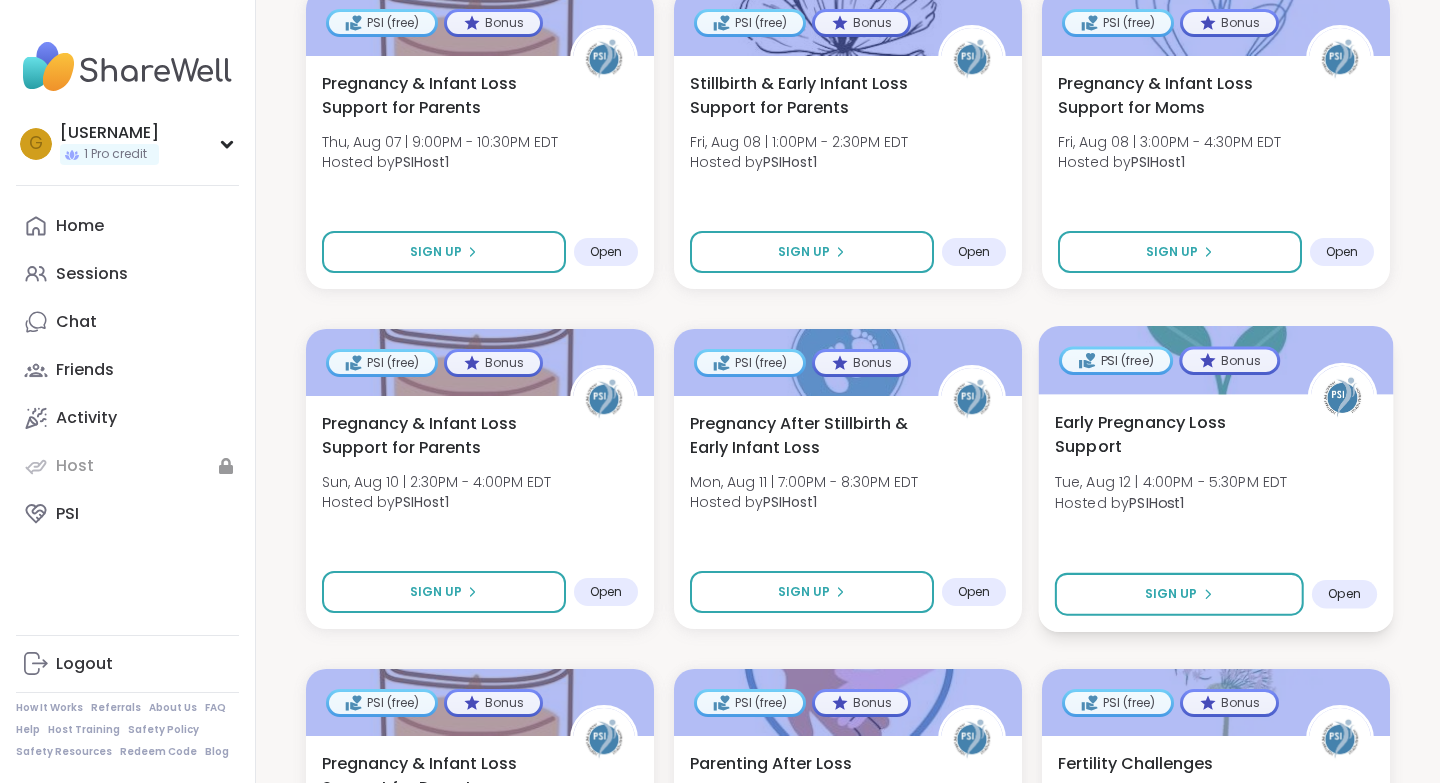 scroll, scrollTop: 869, scrollLeft: 0, axis: vertical 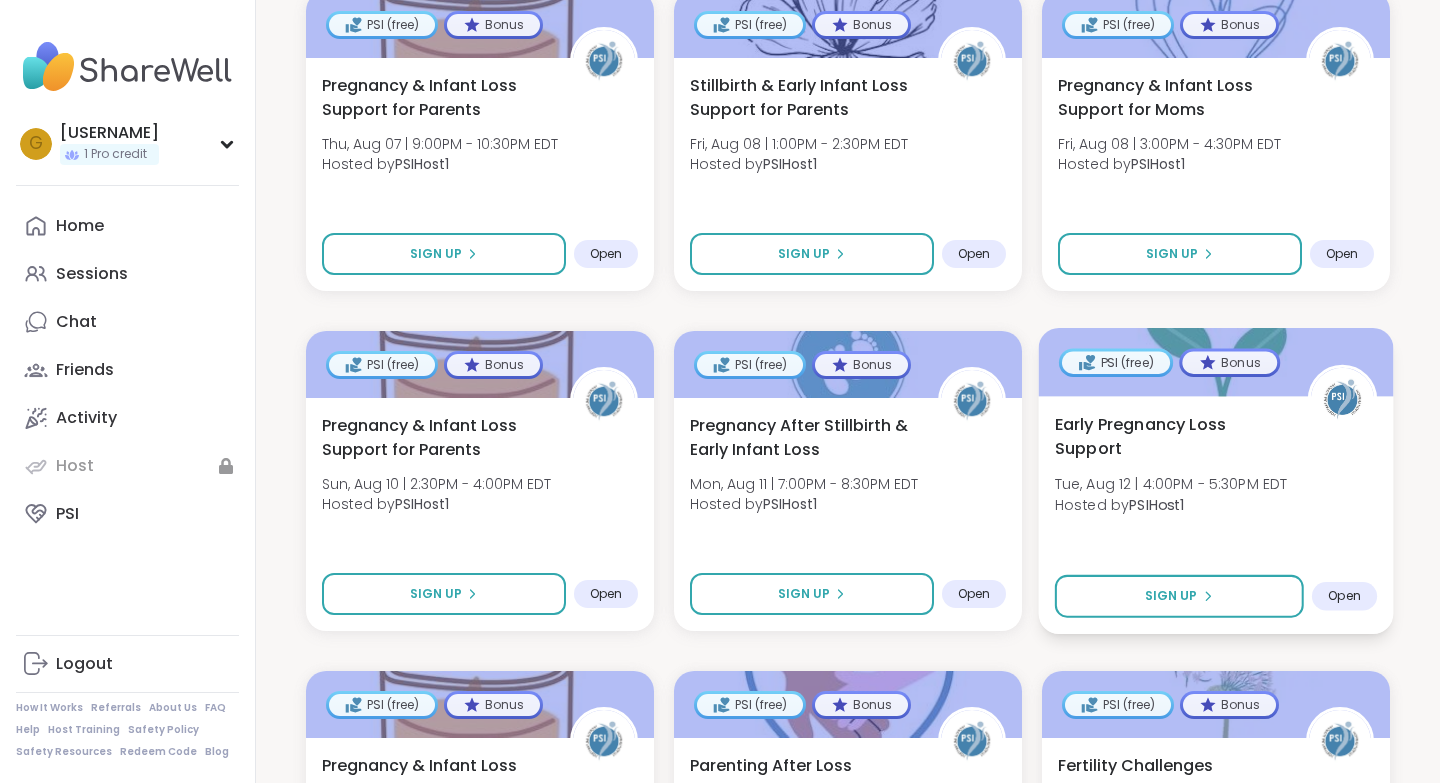 click on "Early Pregnancy Loss Support" at bounding box center [1170, 436] 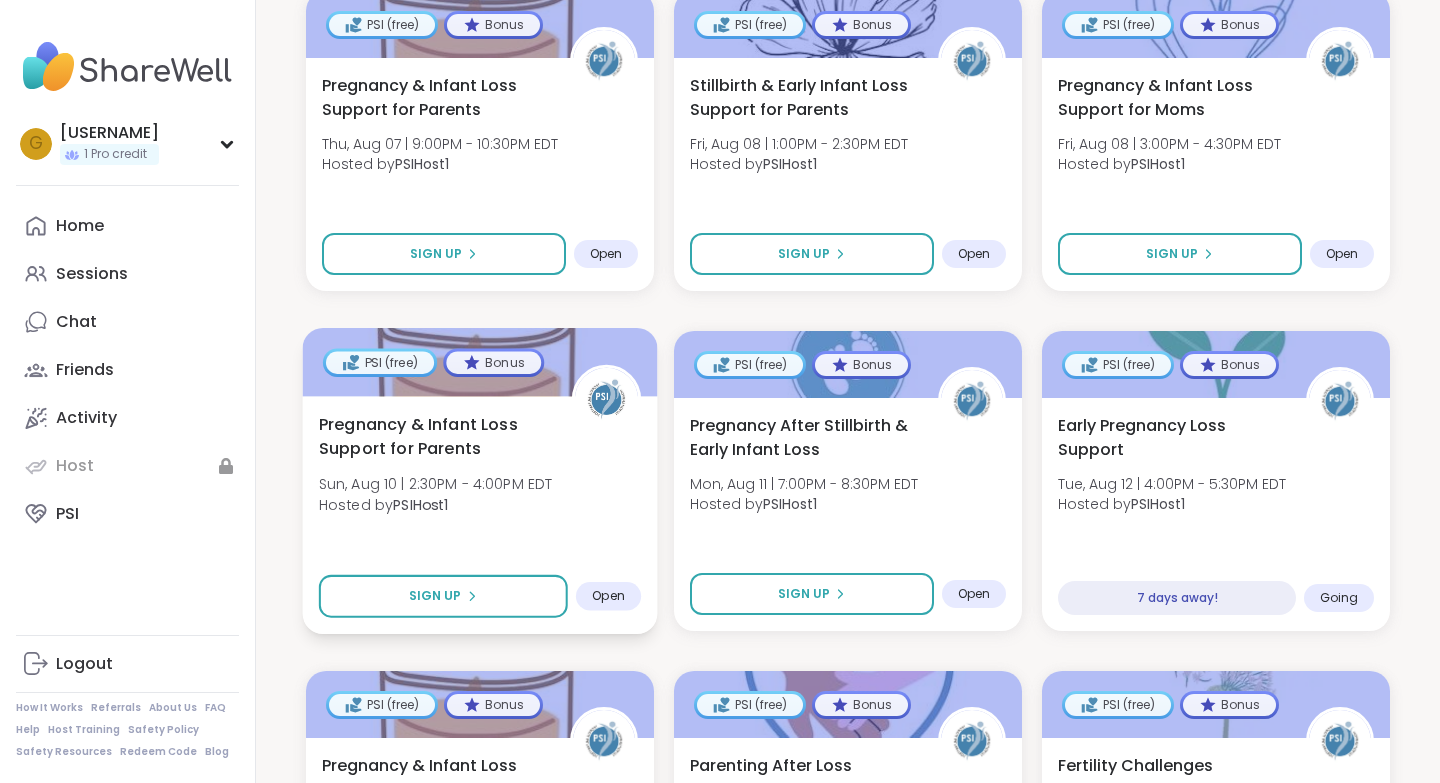 click on "Pregnancy & Infant Loss Support for Parents Sun, Aug 10 | 2:30PM - 4:00PM EDT Hosted by  PSIHost1" at bounding box center (480, 469) 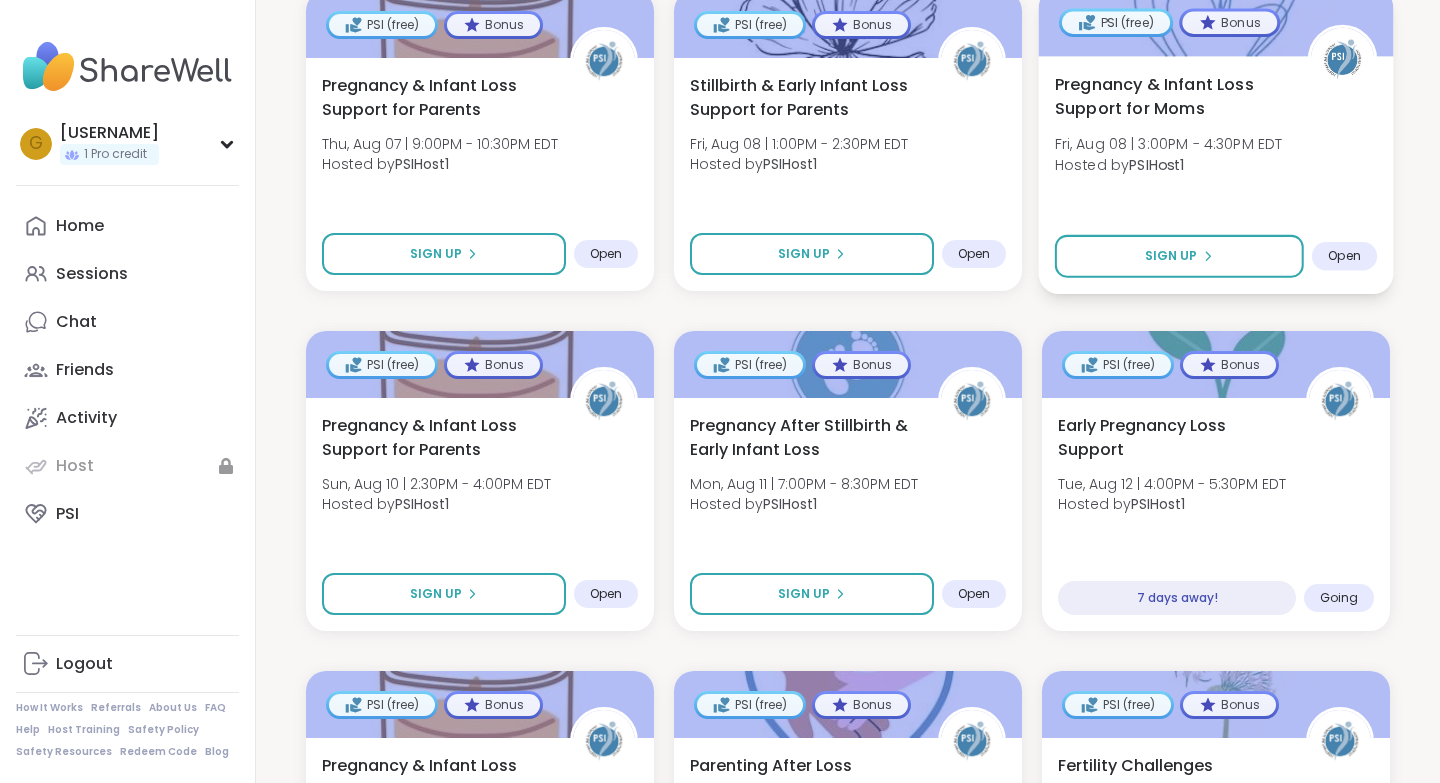click on "Pregnancy & Infant Loss Support for Moms Fri, Aug 08 | 3:00PM - 4:30PM EDT Hosted by  PSIHost1 Sign Up Open" at bounding box center [1216, 175] 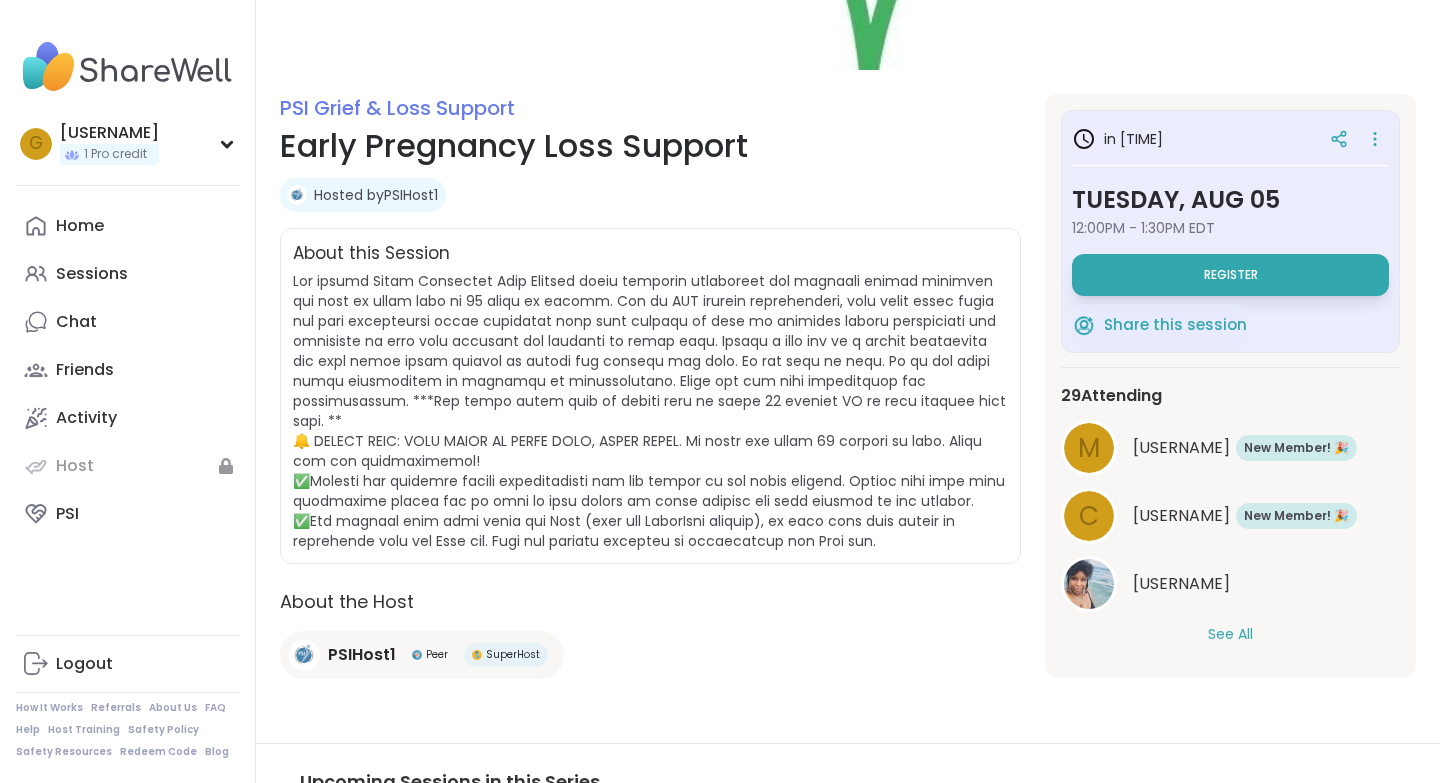 scroll, scrollTop: 192, scrollLeft: 0, axis: vertical 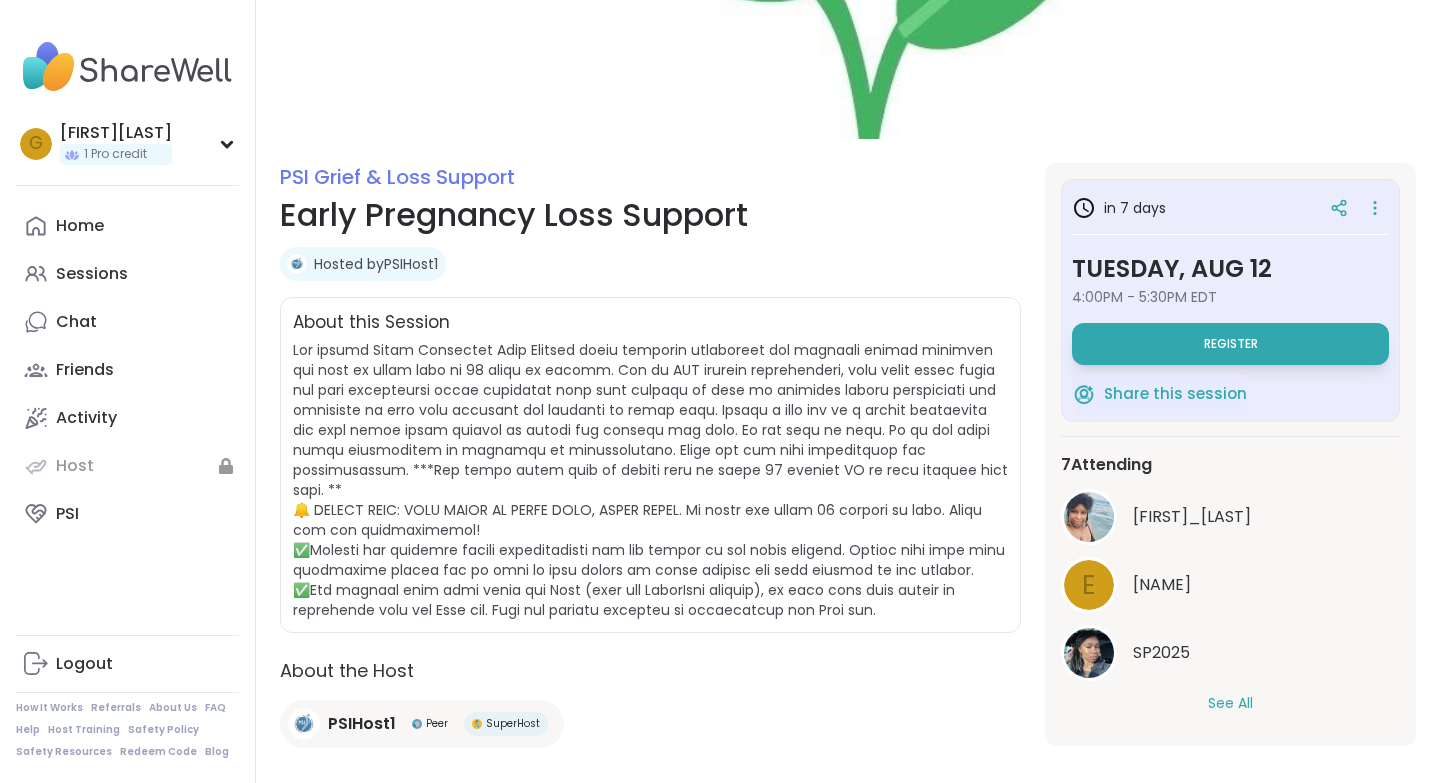 select on "**" 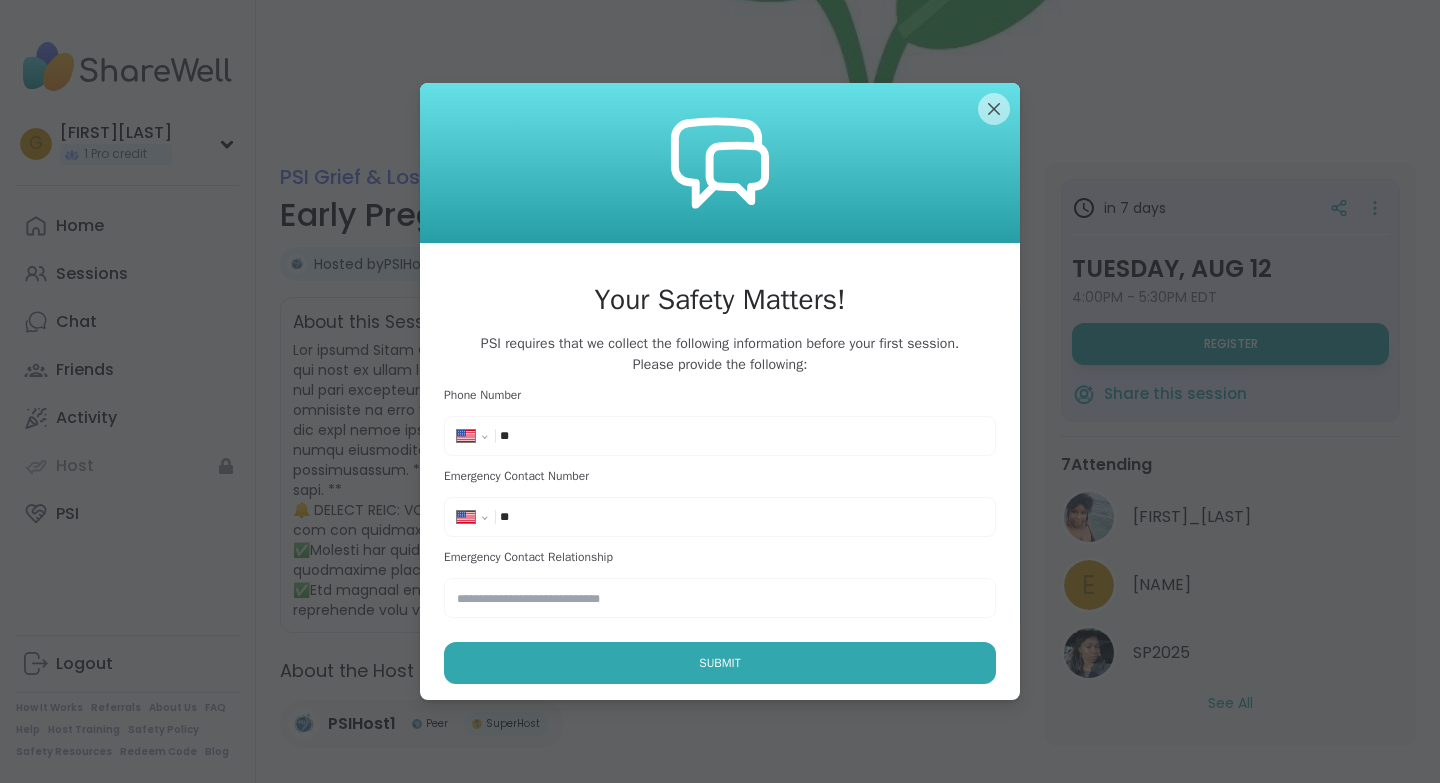 scroll, scrollTop: 123, scrollLeft: 0, axis: vertical 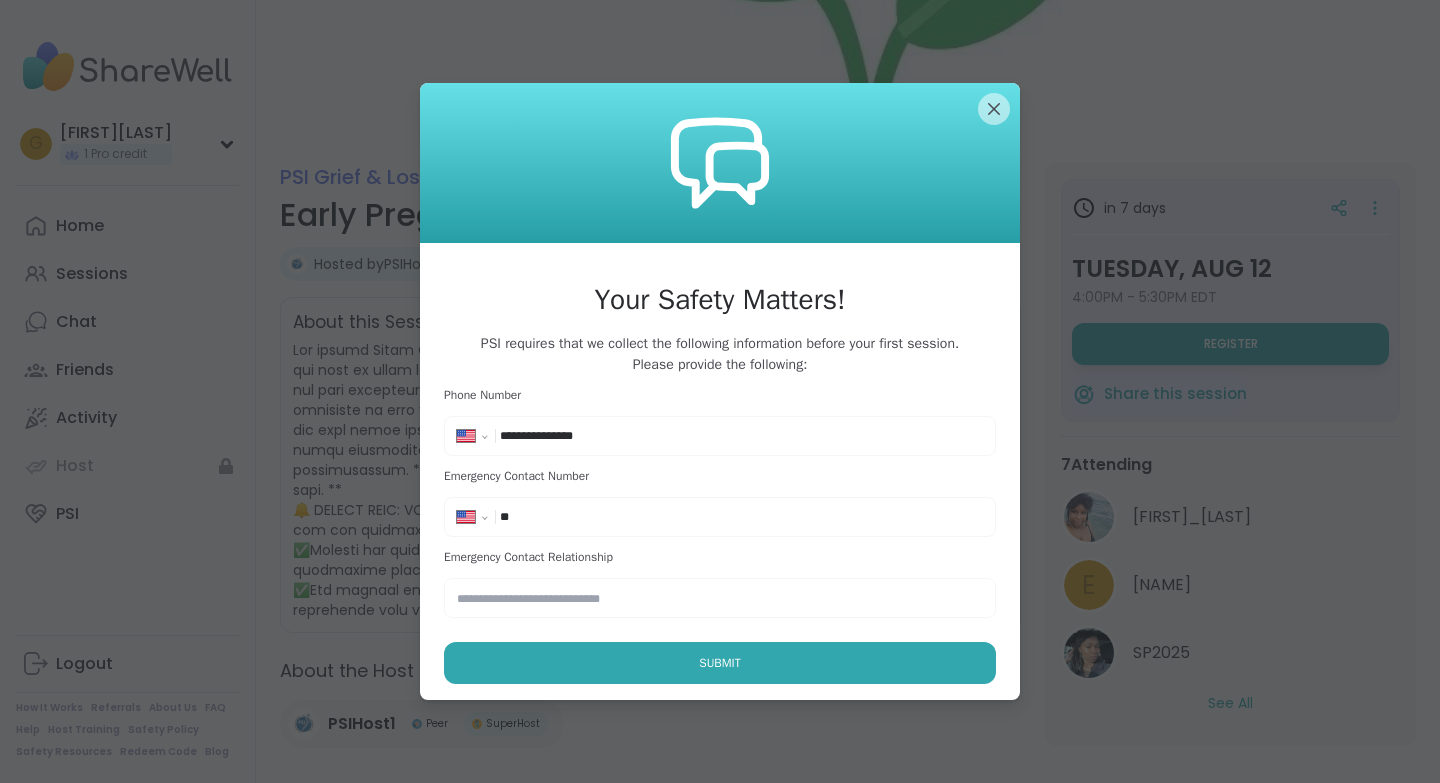 type on "**********" 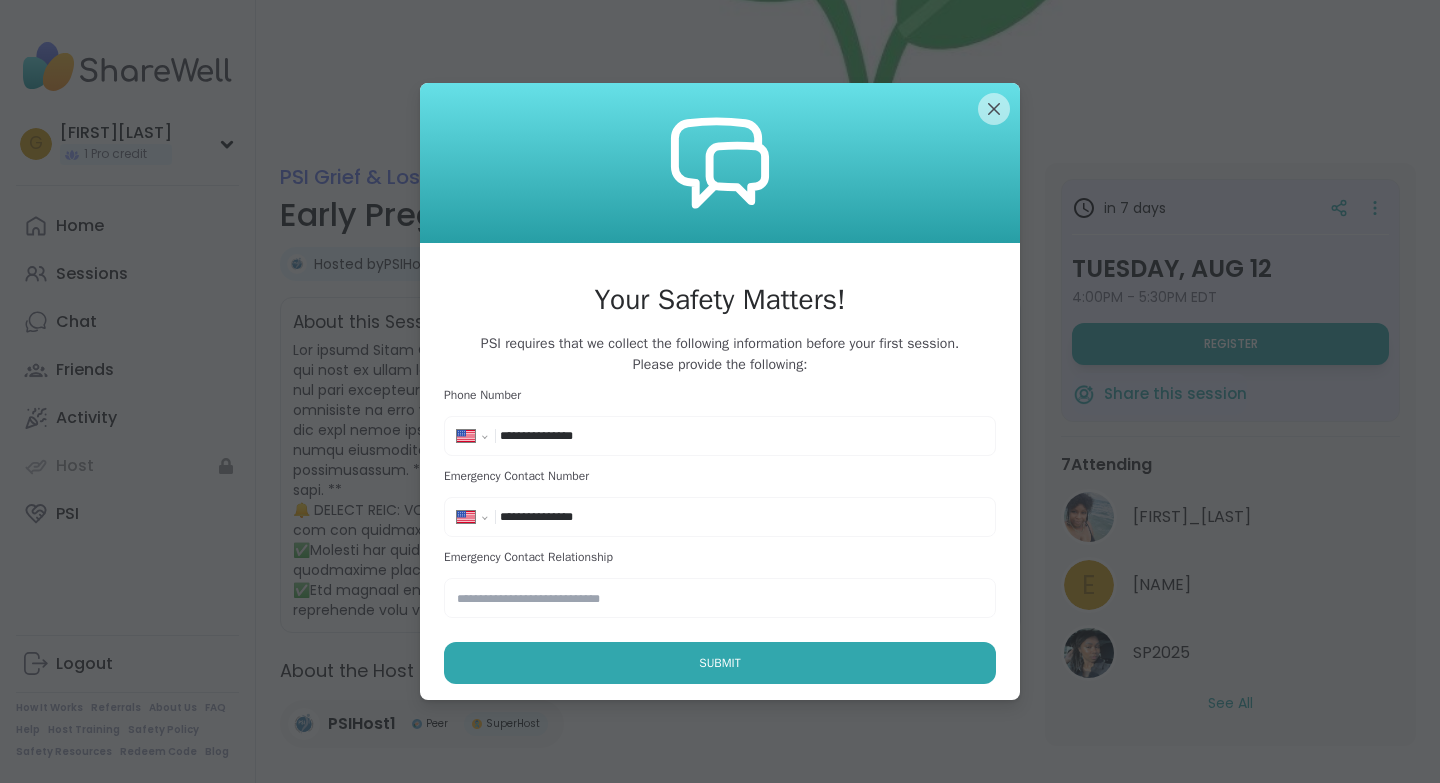 type on "**********" 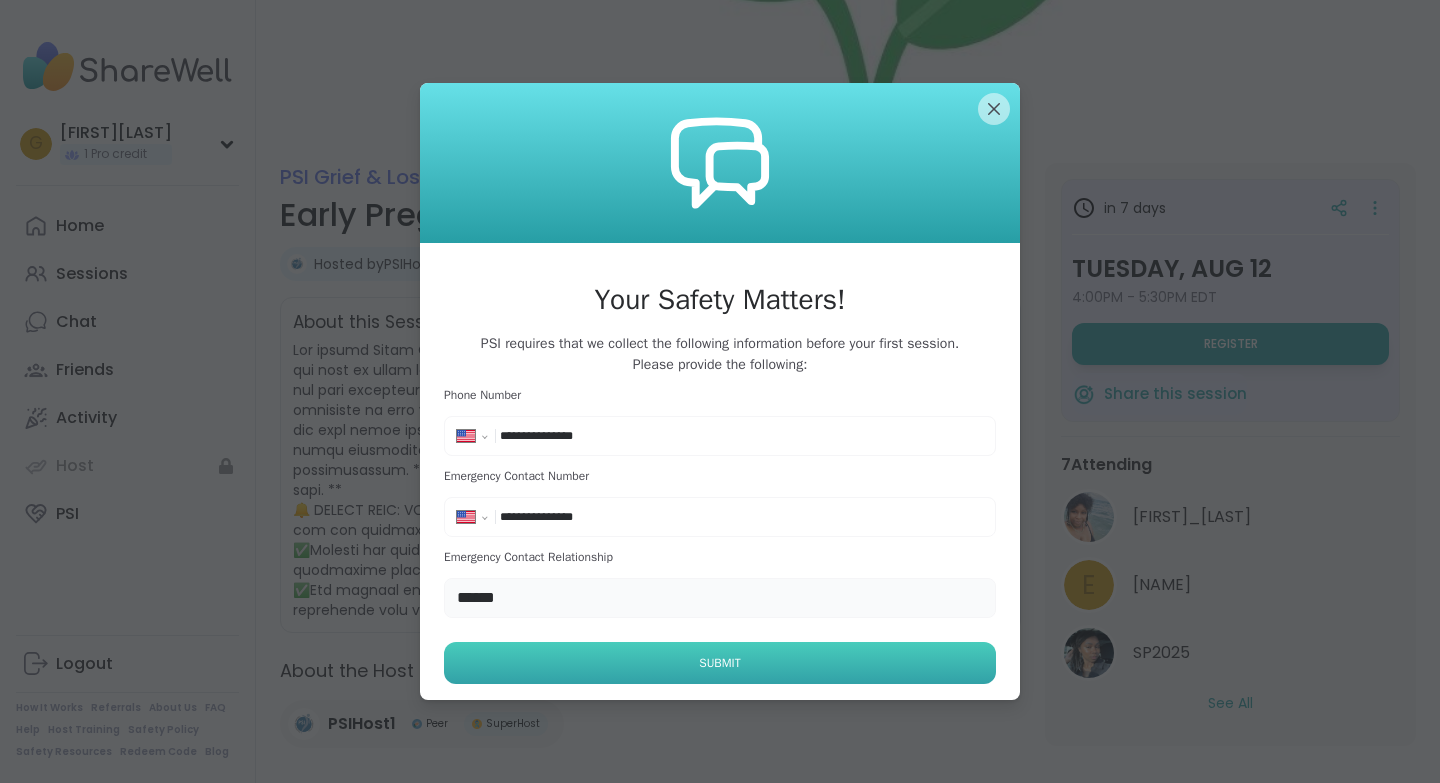 type on "******" 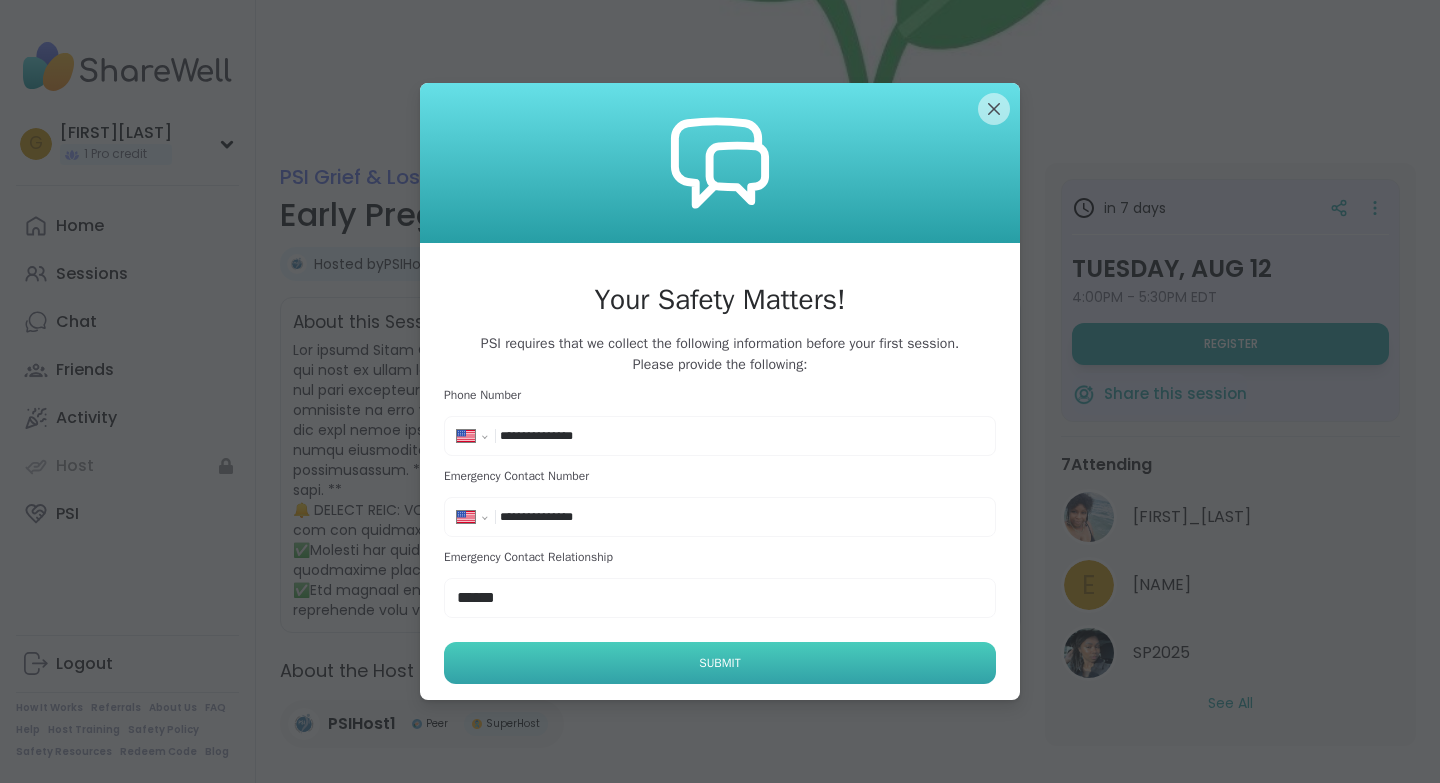 click on "Submit" at bounding box center [720, 663] 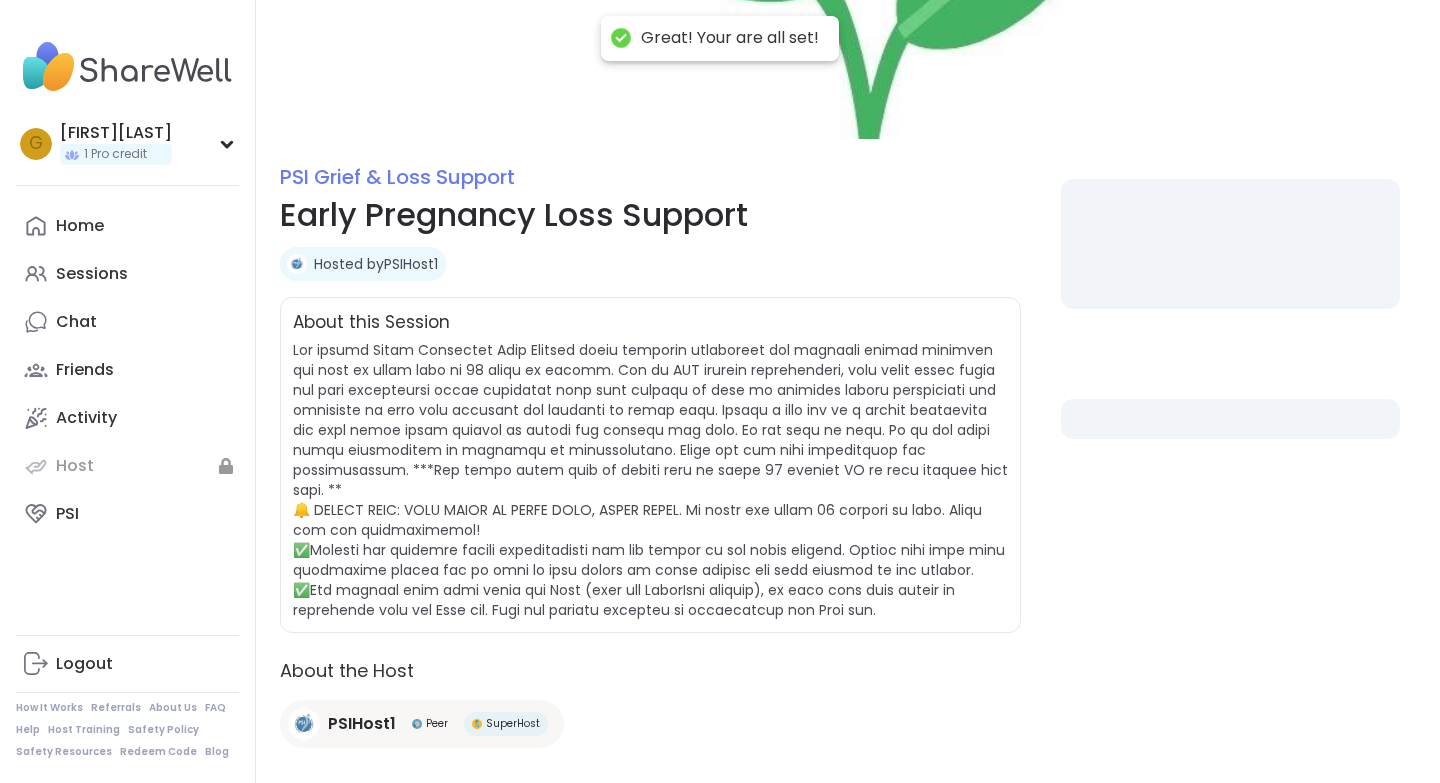 select on "**" 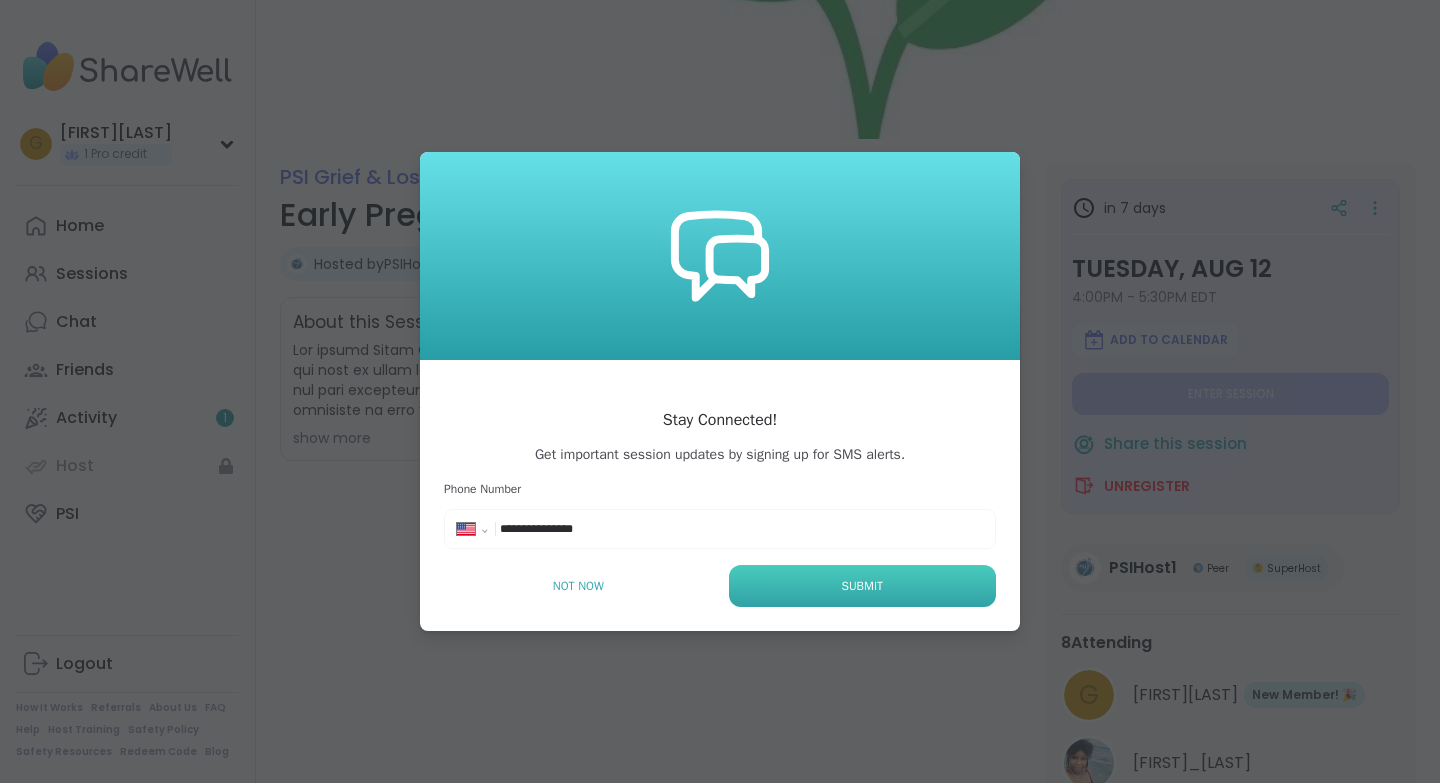 click on "Submit" at bounding box center (862, 586) 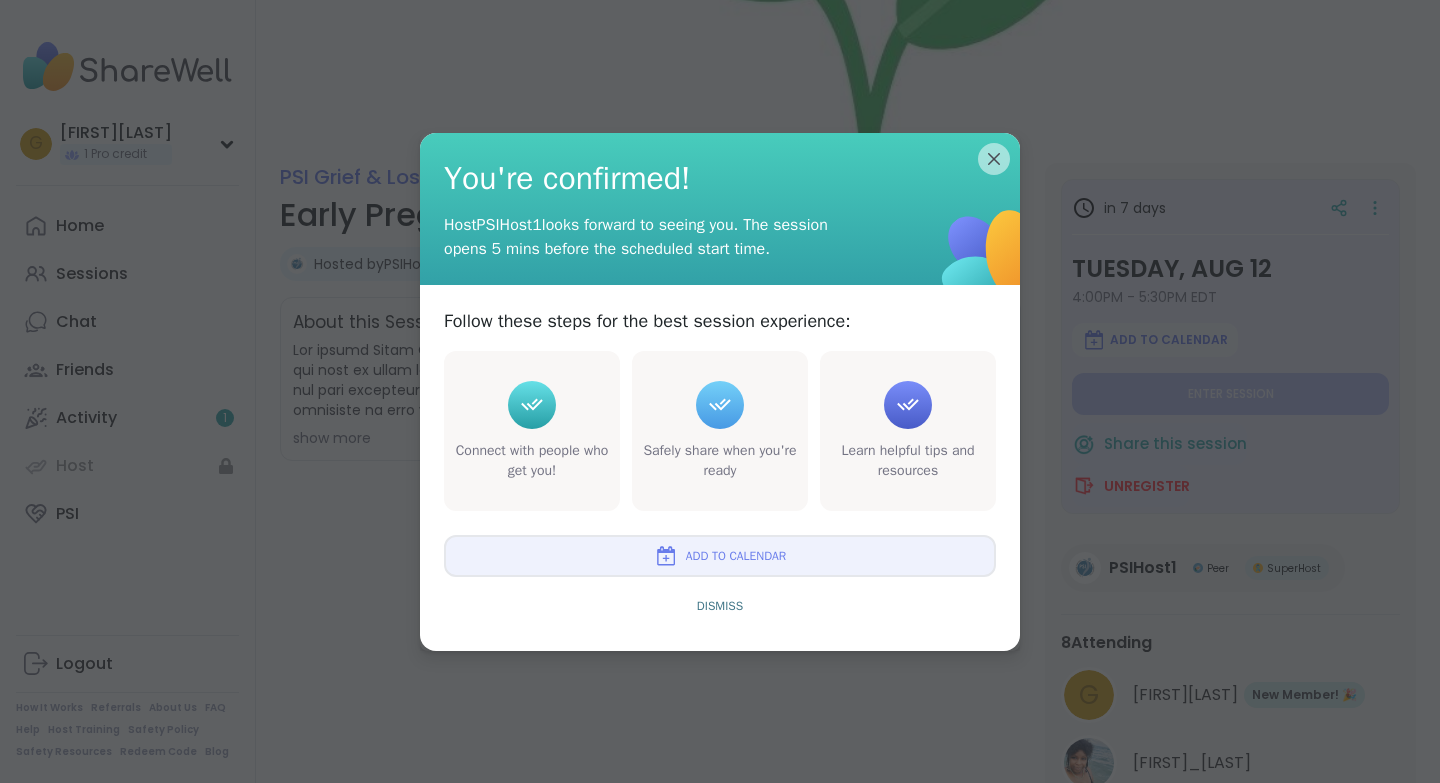 click on "Add to Calendar" at bounding box center [720, 556] 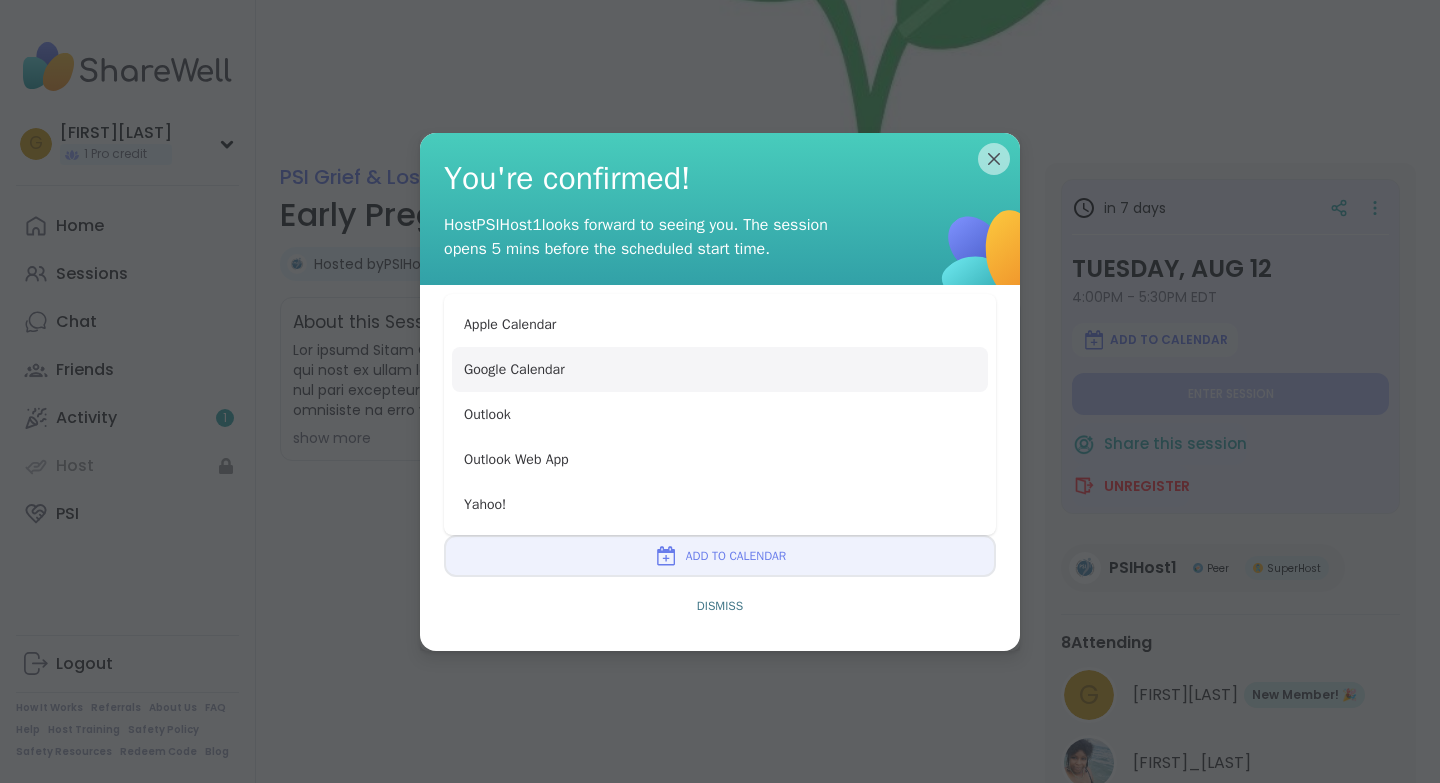 click on "Google Calendar" at bounding box center [720, 369] 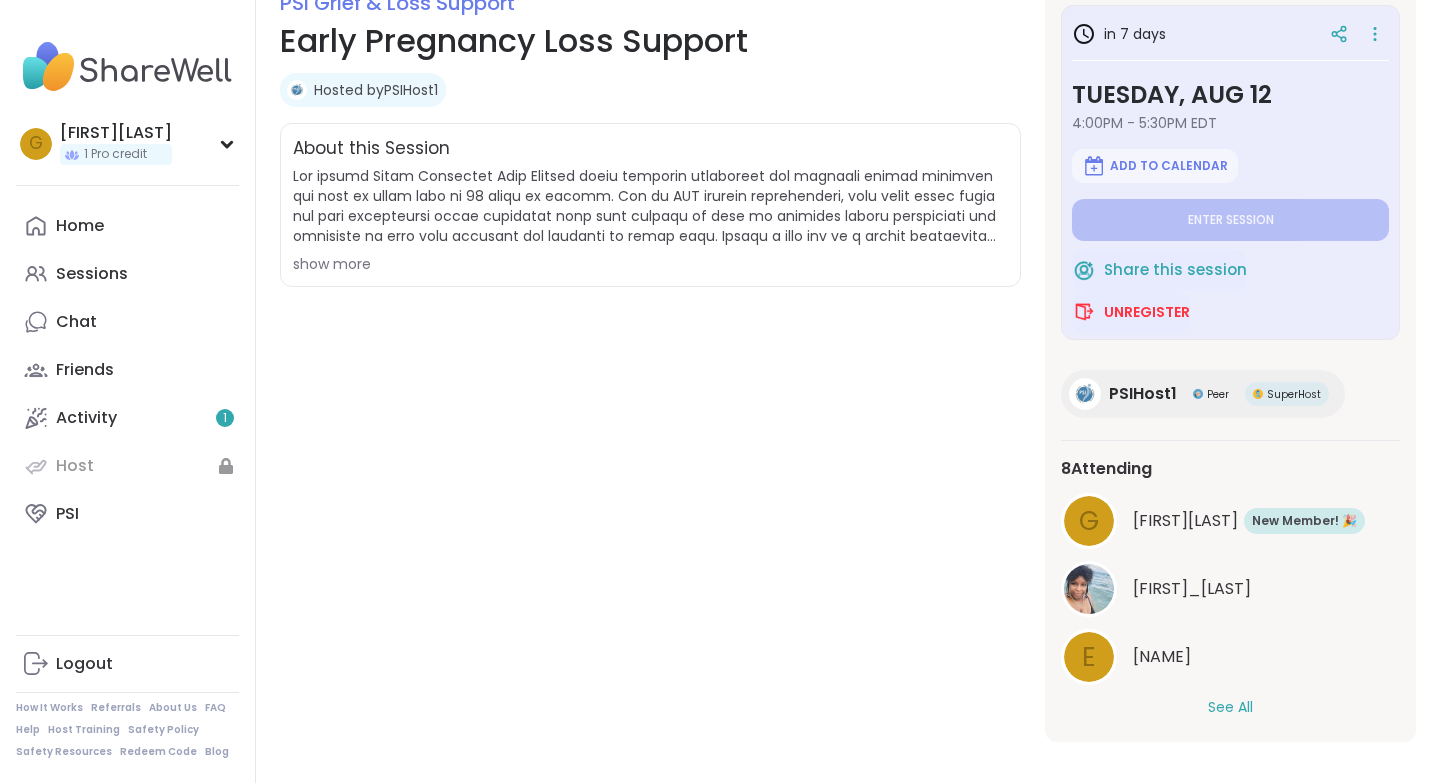 scroll, scrollTop: 312, scrollLeft: 0, axis: vertical 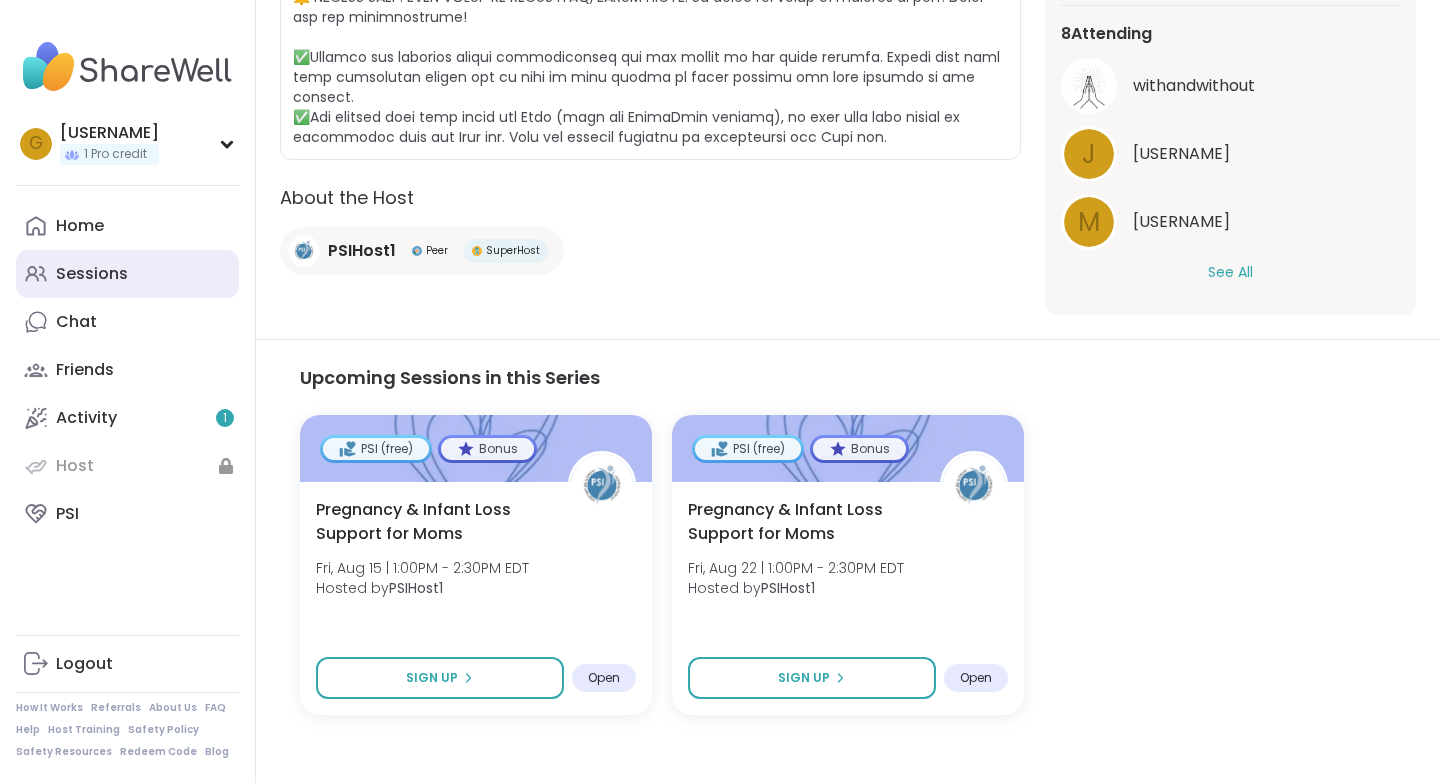 click on "Sessions" at bounding box center (127, 274) 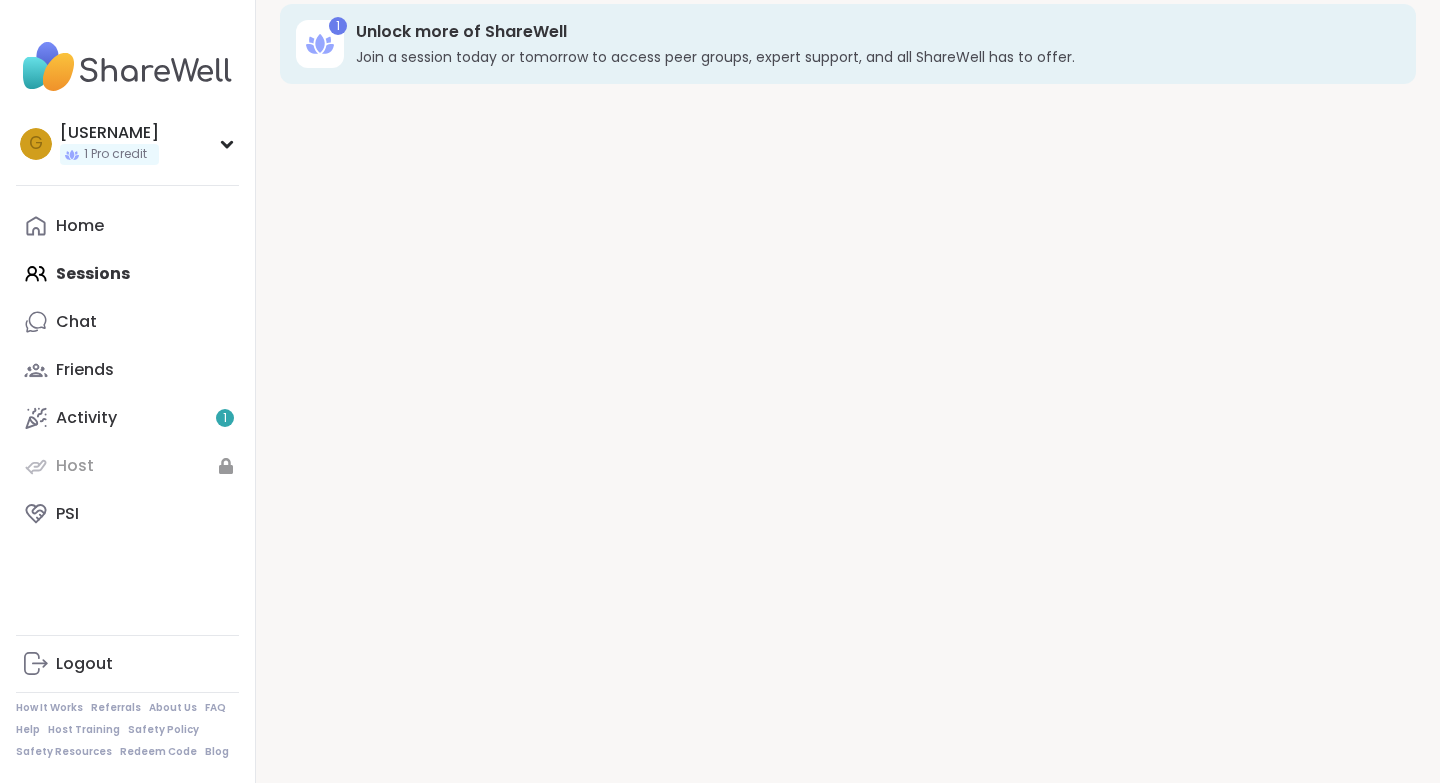 scroll, scrollTop: 0, scrollLeft: 0, axis: both 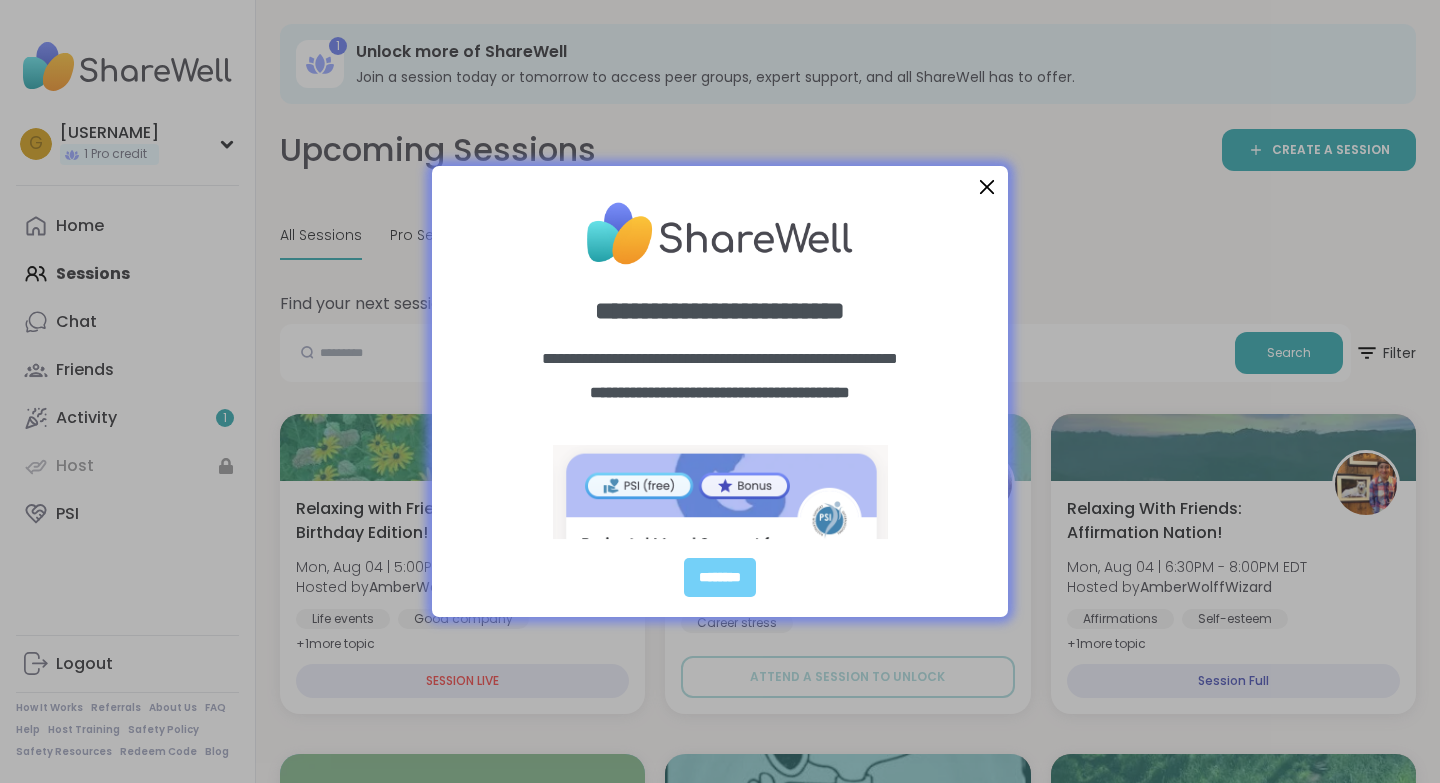 click at bounding box center (987, 186) 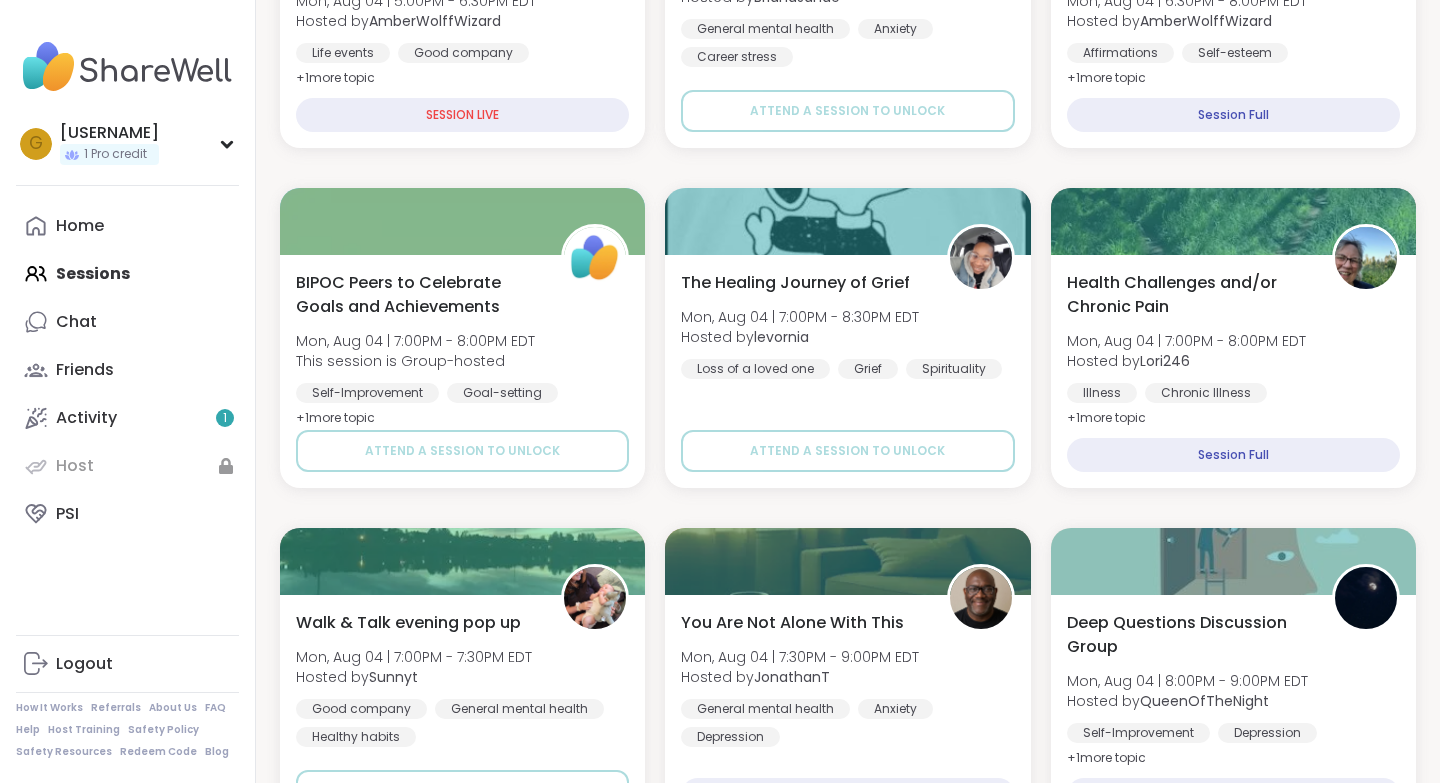 scroll, scrollTop: 580, scrollLeft: 0, axis: vertical 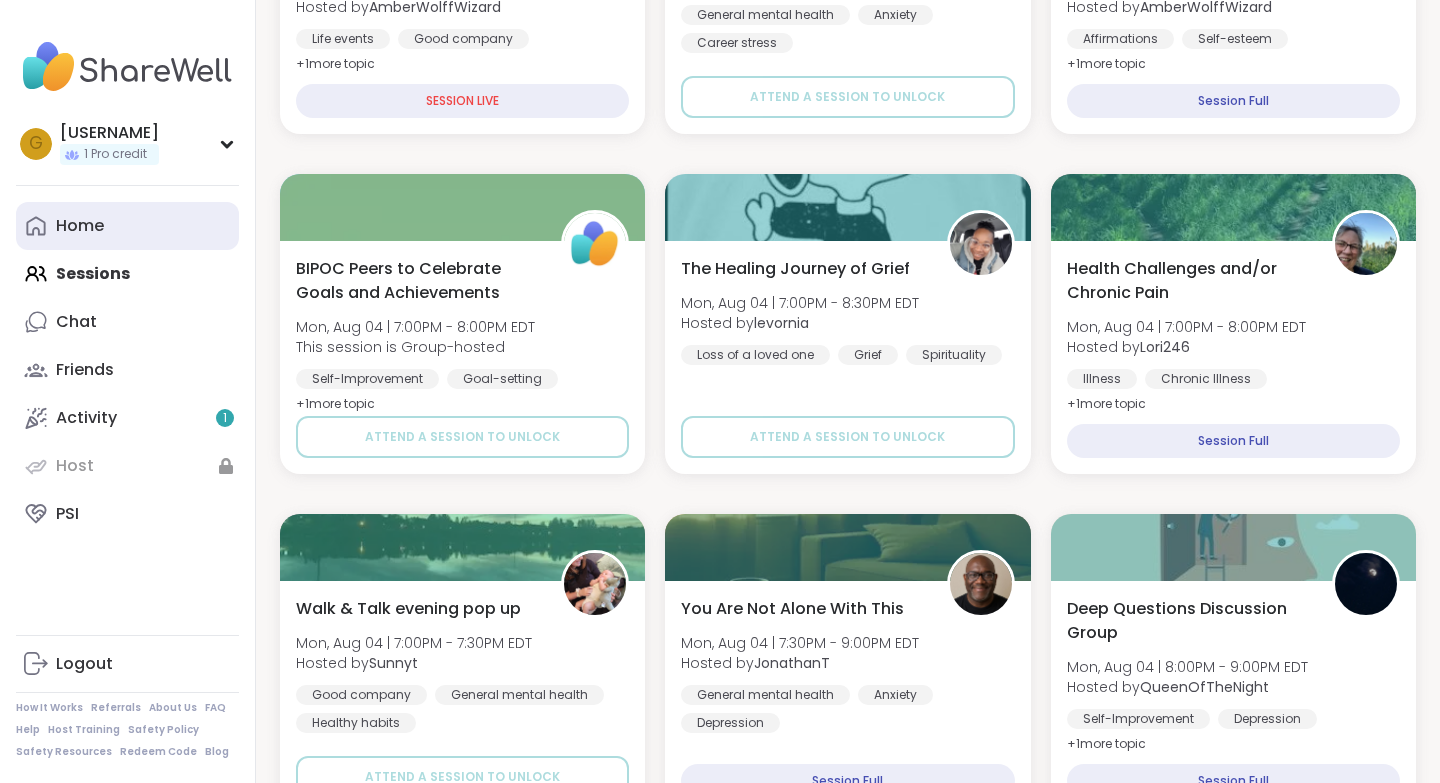 click on "Home" at bounding box center [127, 226] 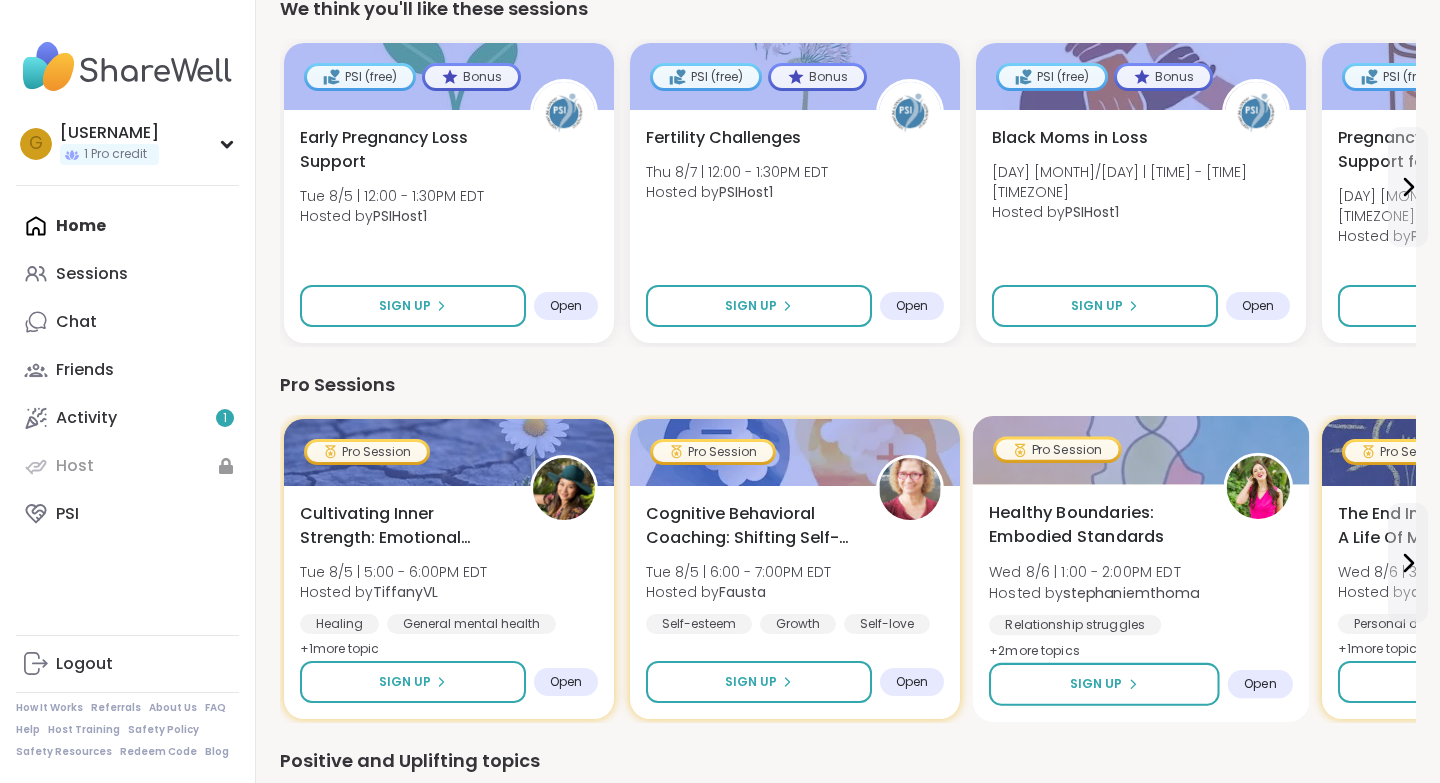 scroll, scrollTop: 858, scrollLeft: 0, axis: vertical 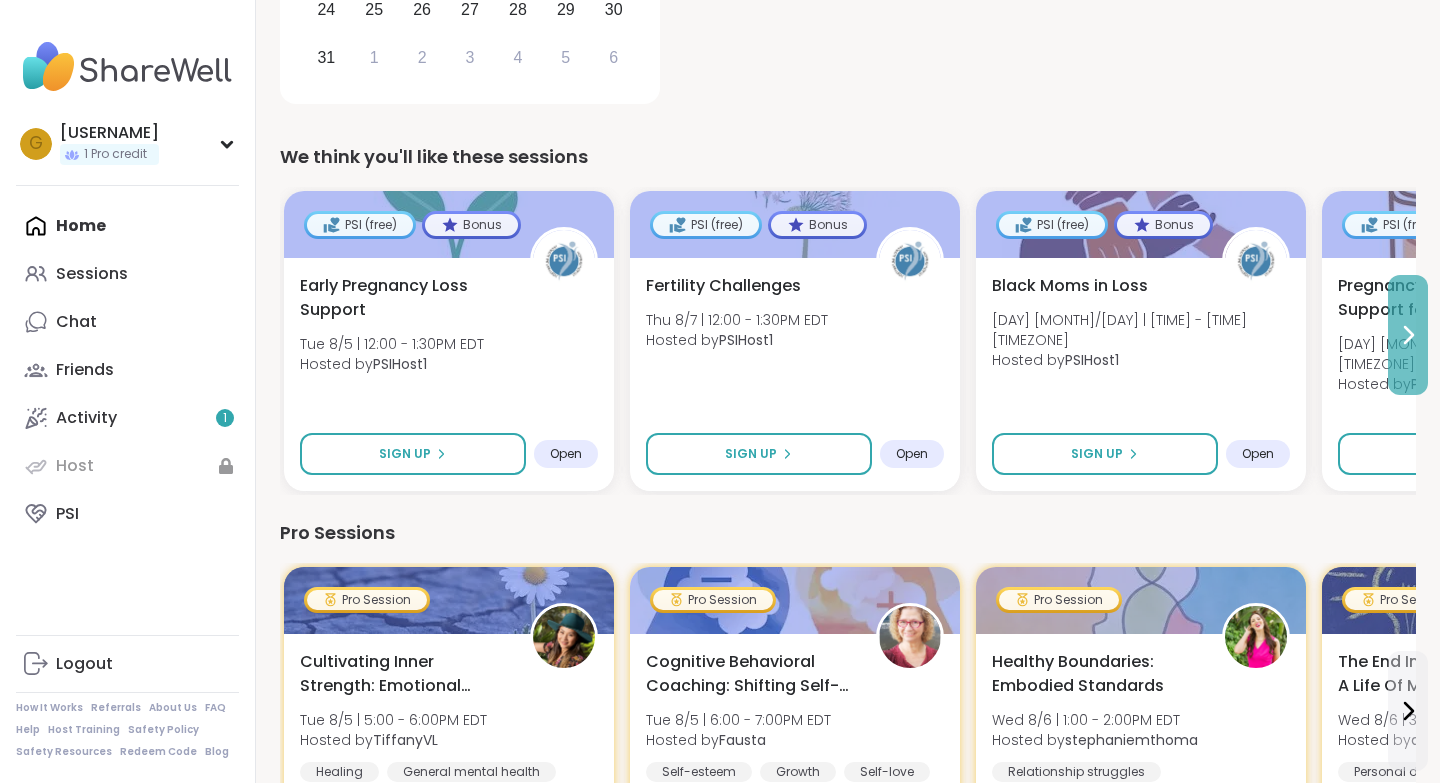 click 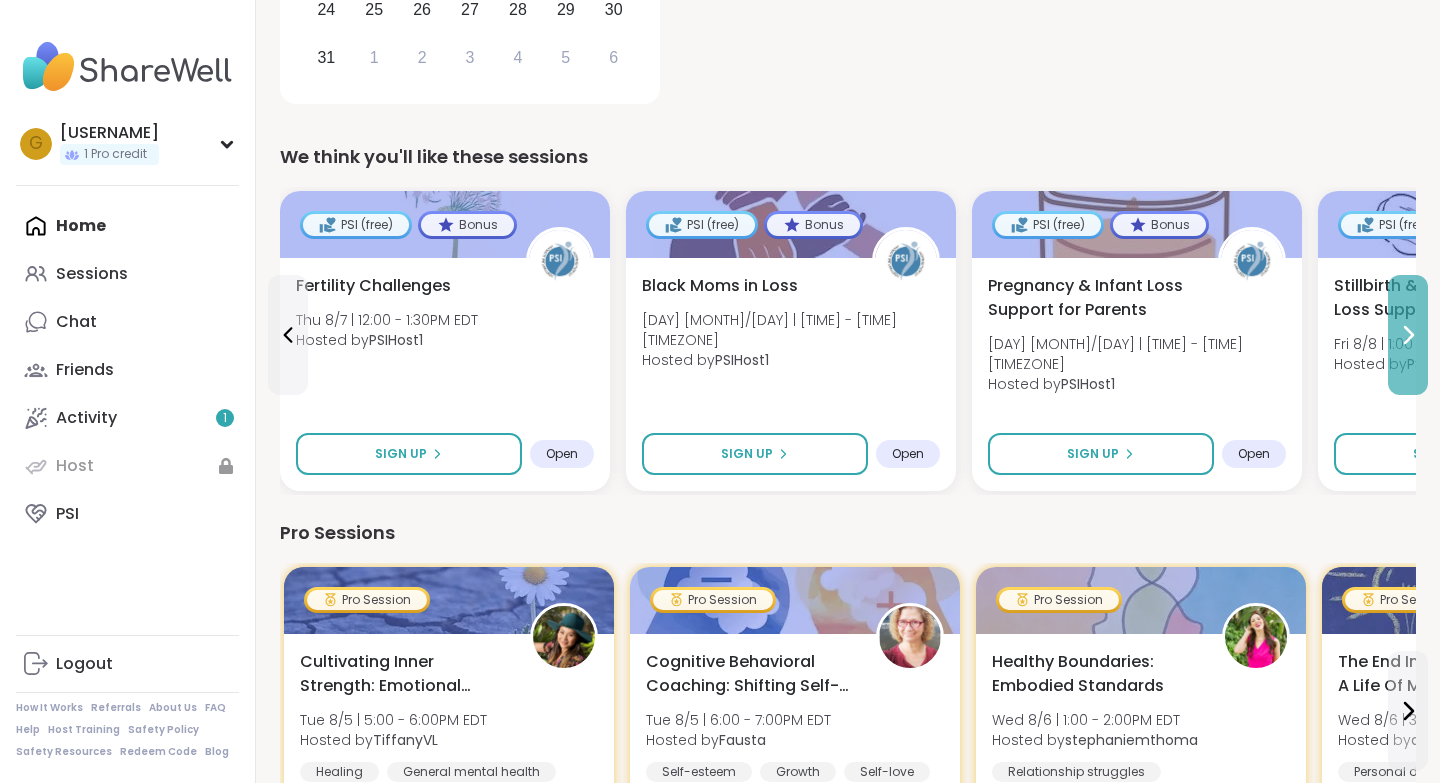 click 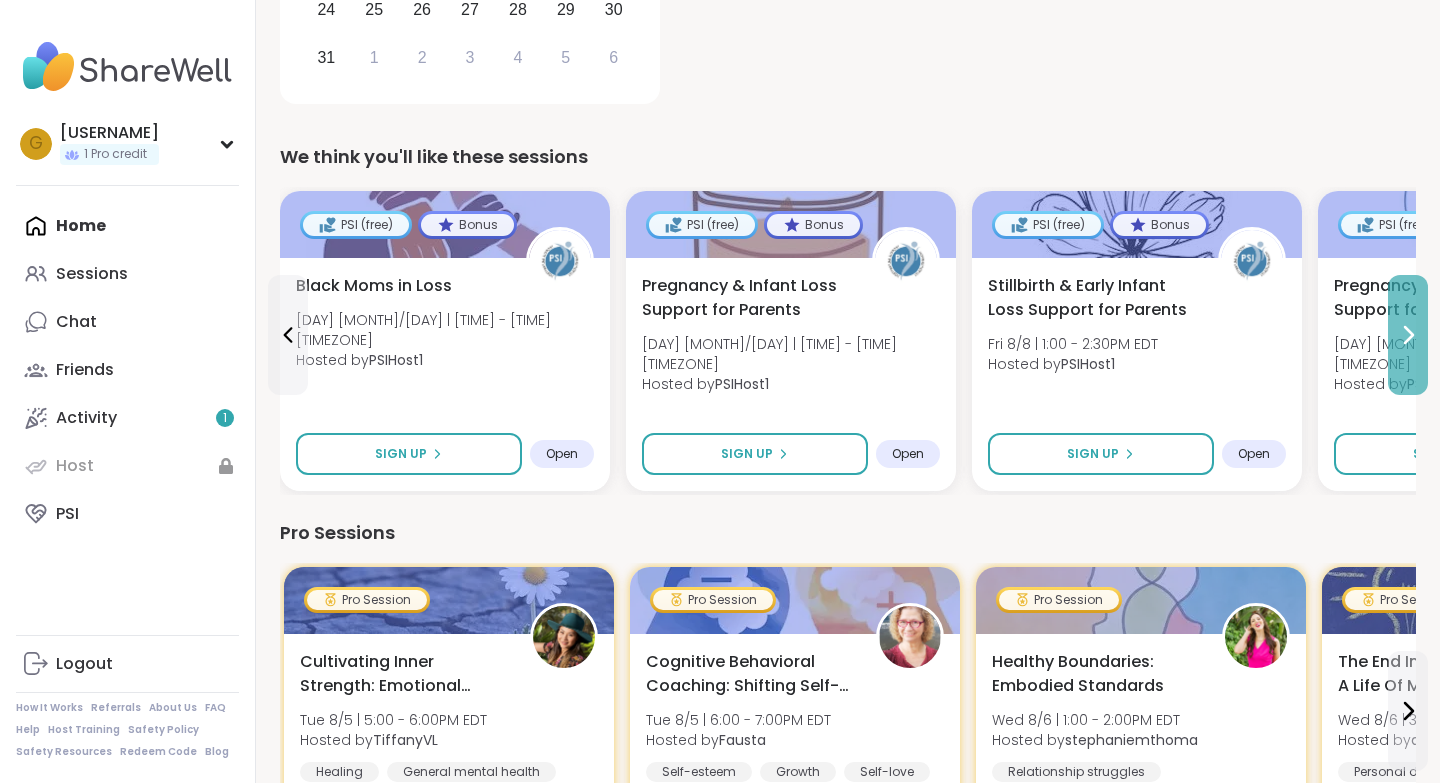 click 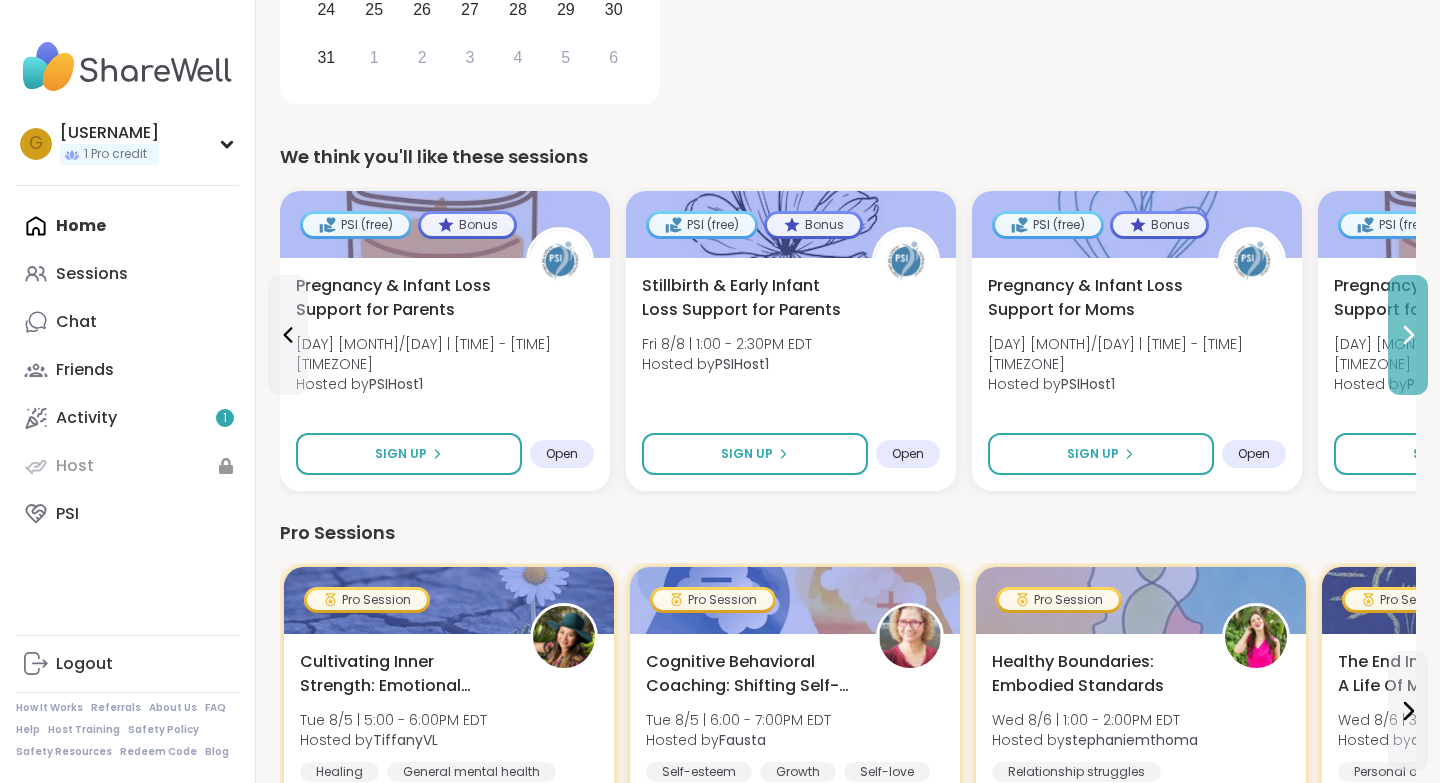 click 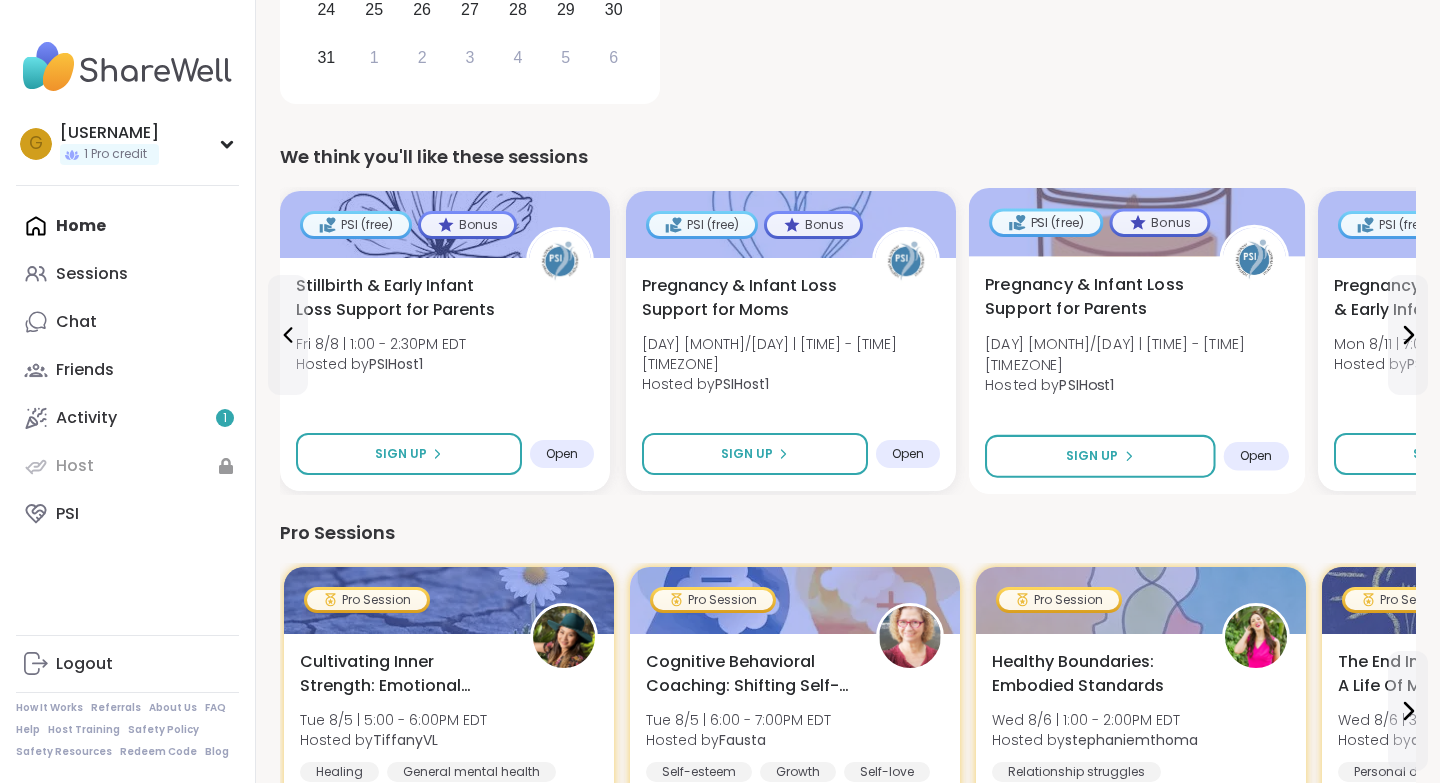 click on "Open" at bounding box center (1256, 456) 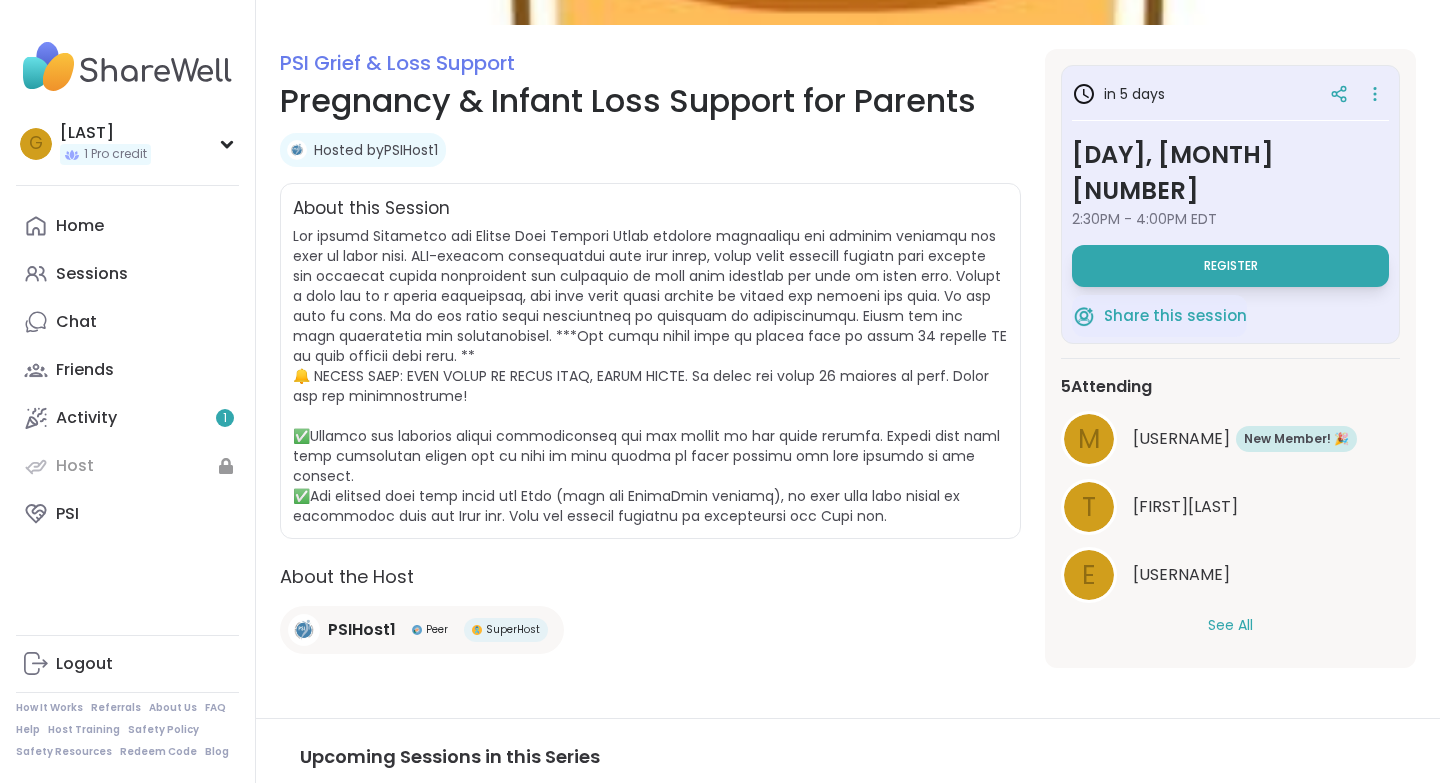 scroll, scrollTop: 237, scrollLeft: 0, axis: vertical 